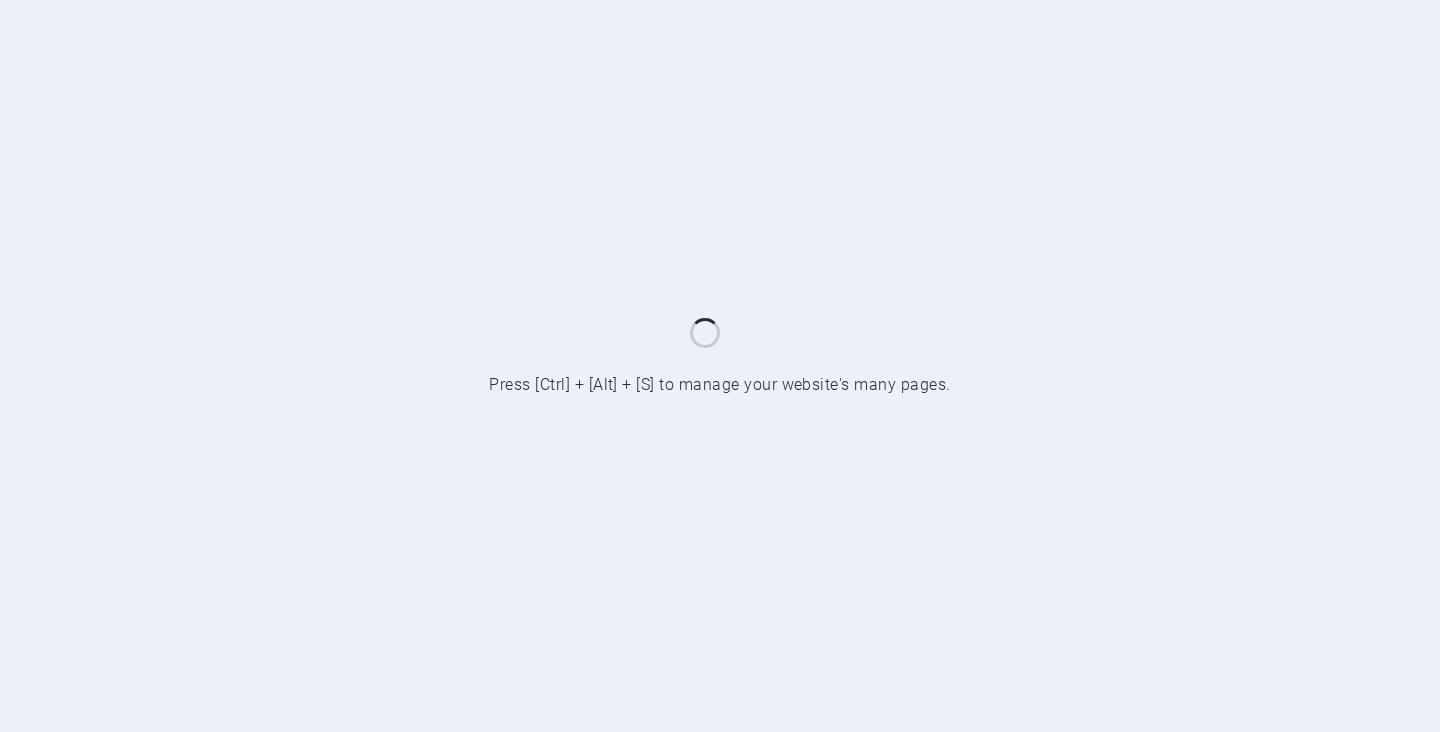 scroll, scrollTop: 0, scrollLeft: 0, axis: both 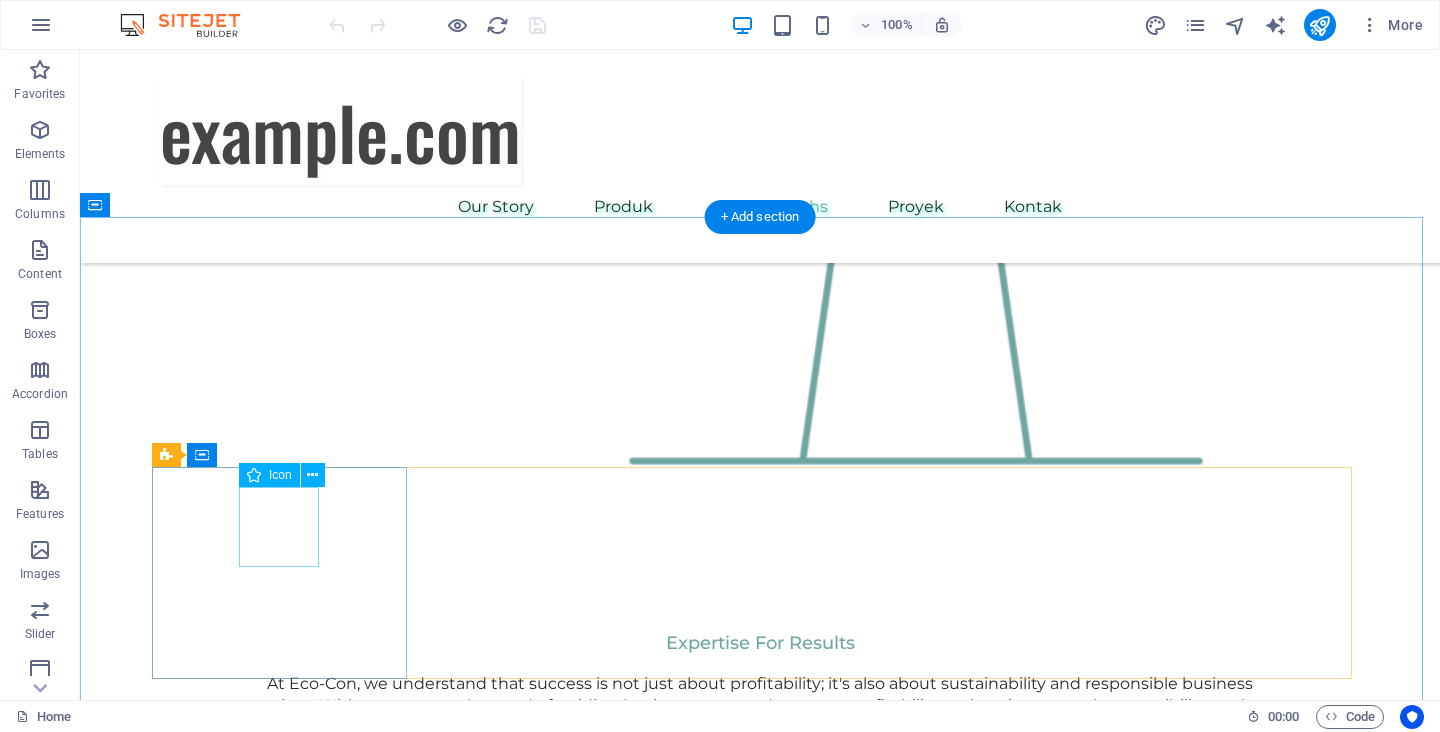 click at bounding box center [287, 3283] 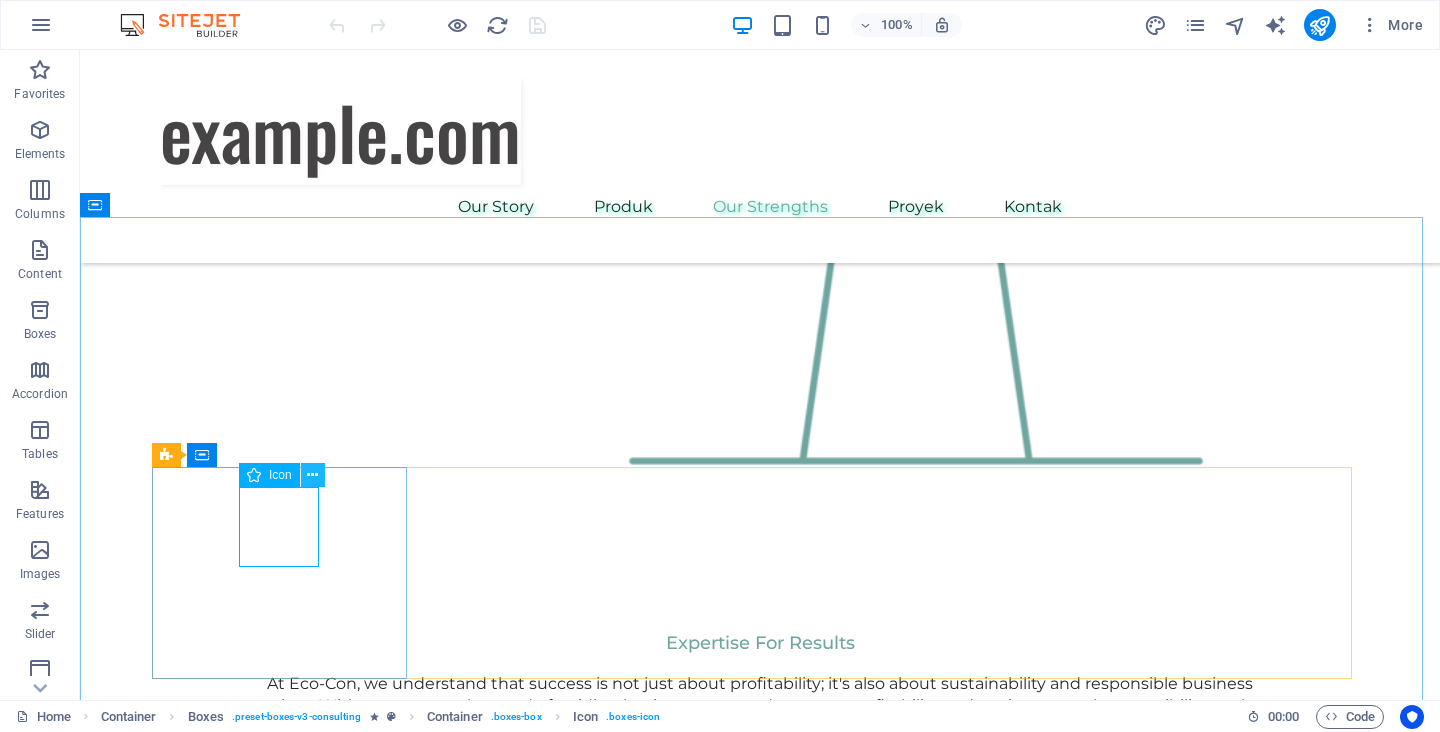 click at bounding box center [312, 475] 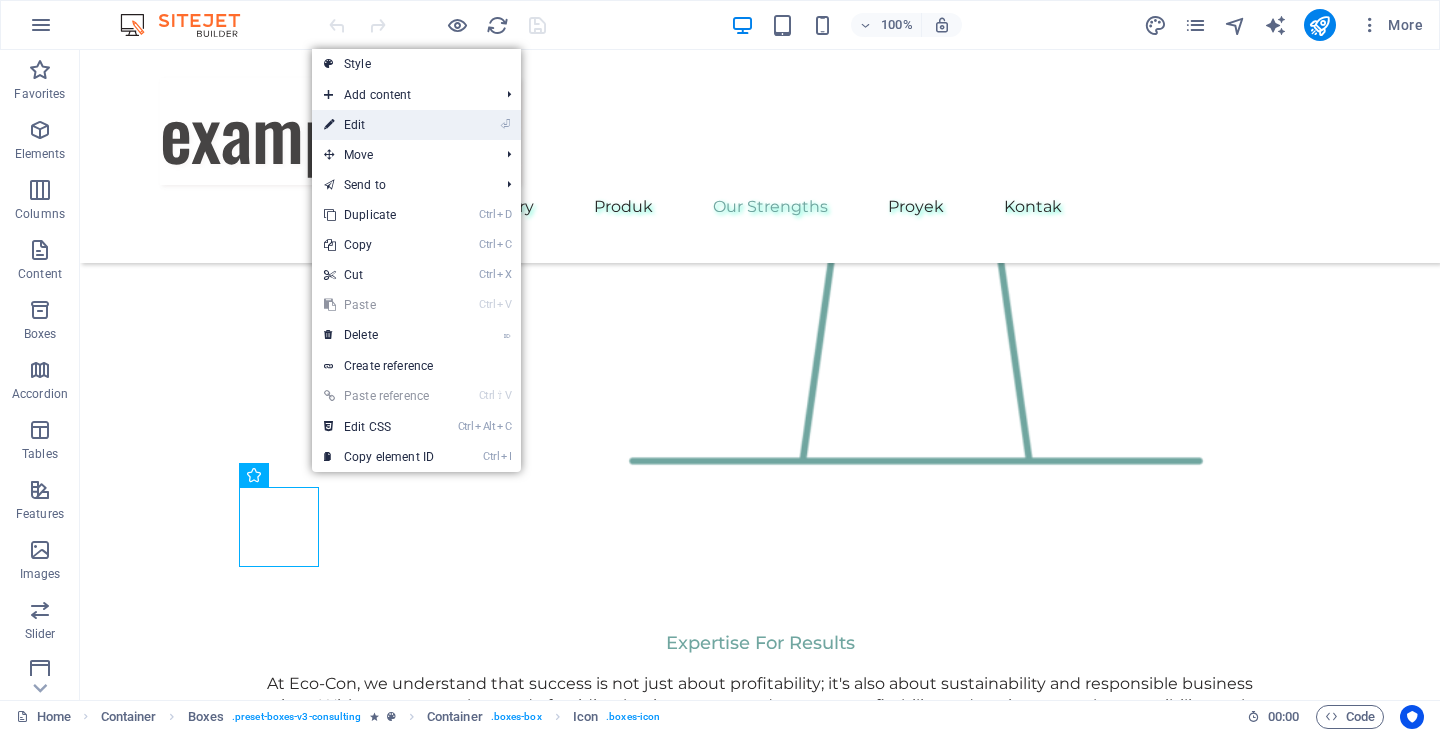 click on "⏎  Edit" at bounding box center [379, 125] 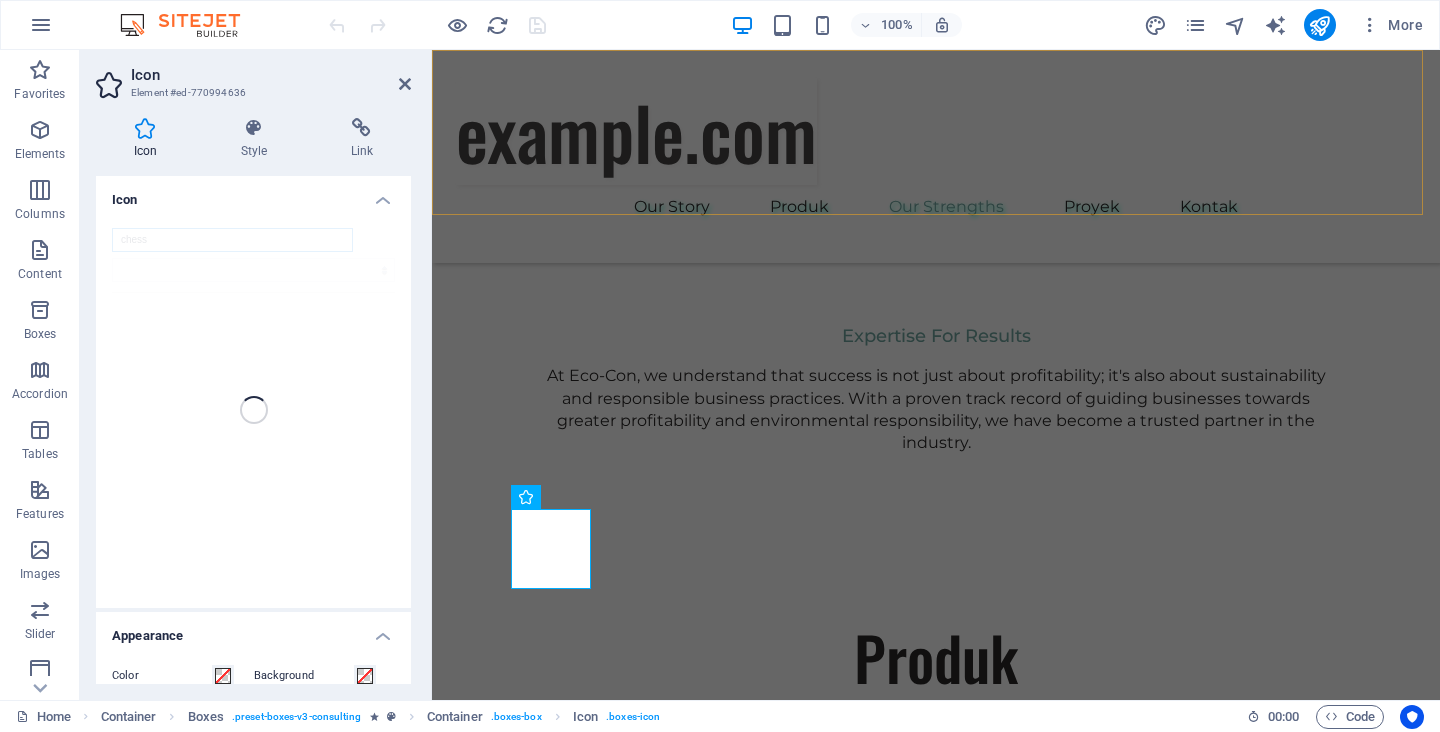 scroll, scrollTop: 2431, scrollLeft: 0, axis: vertical 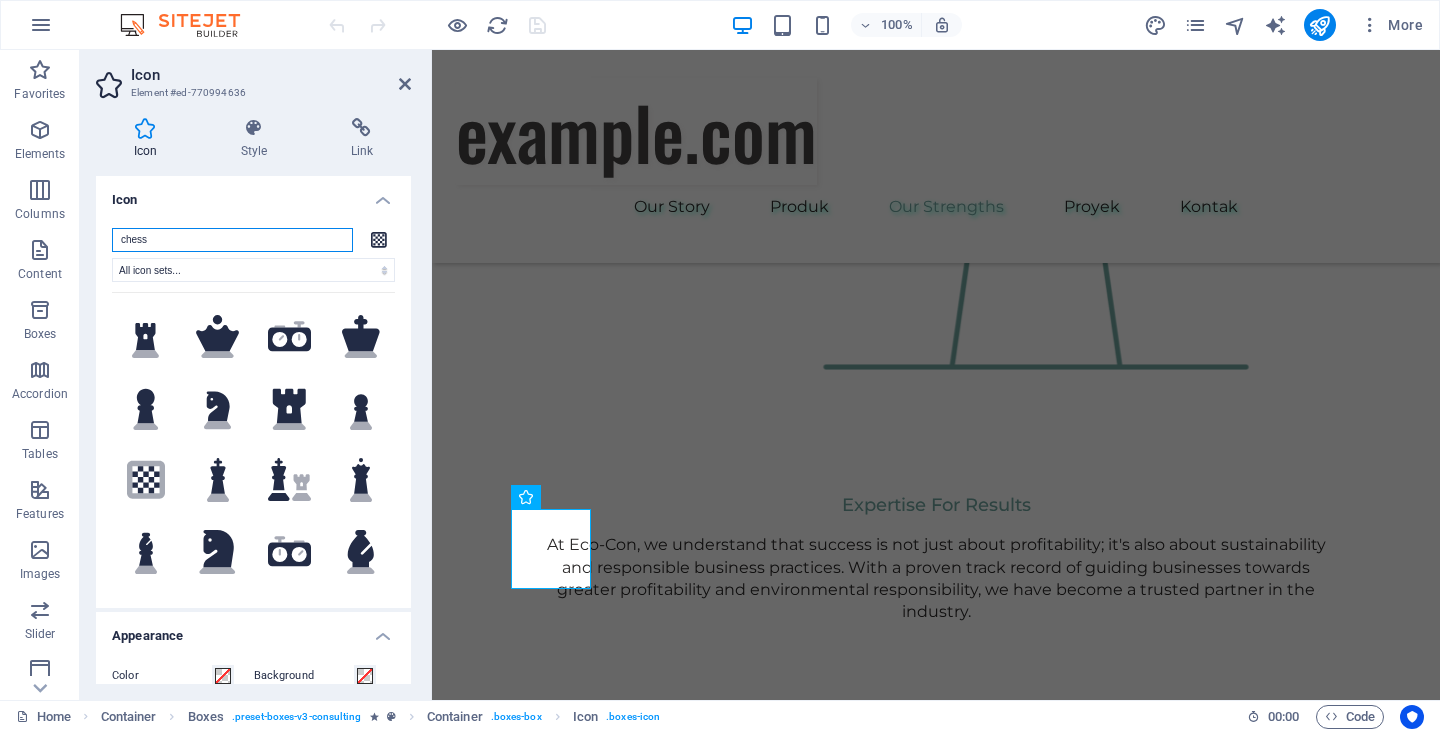 click on "chess" at bounding box center [232, 240] 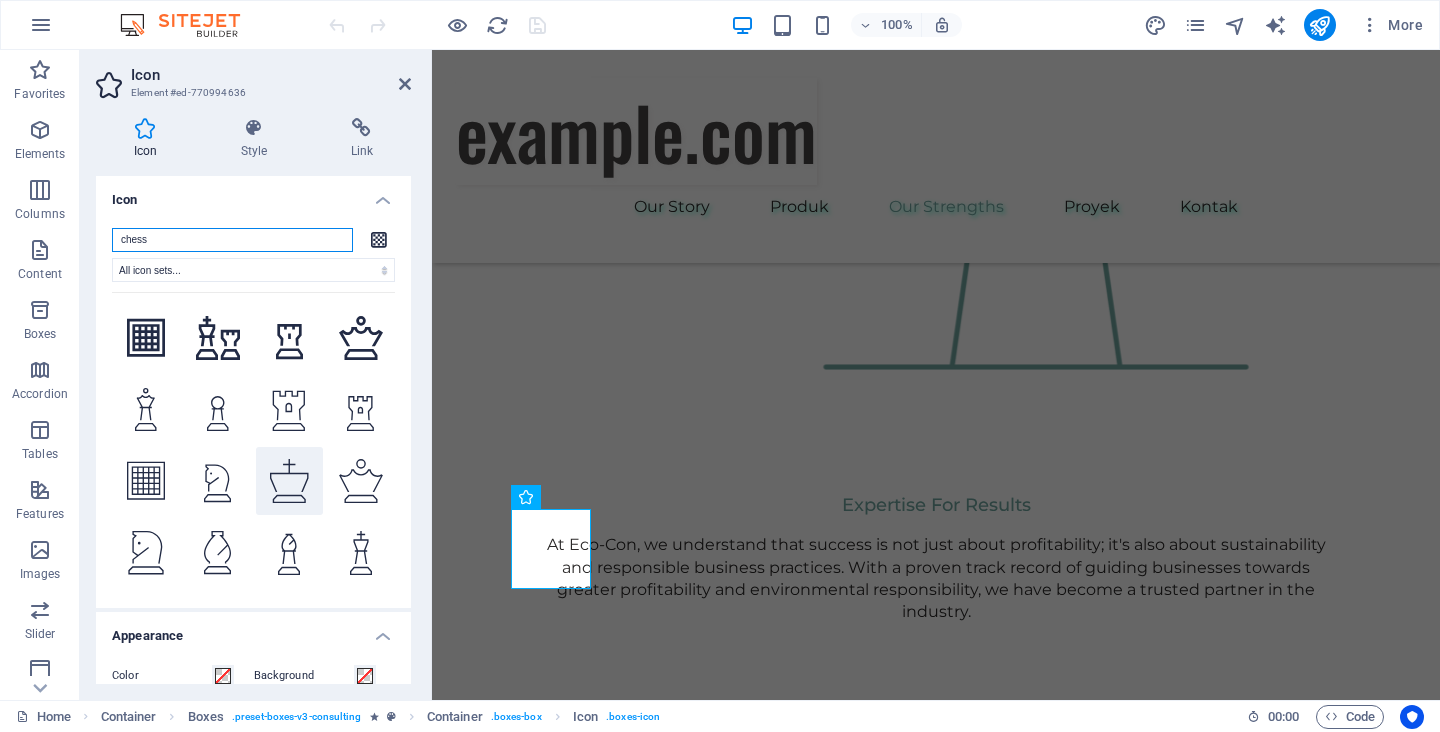 scroll, scrollTop: 2228, scrollLeft: 0, axis: vertical 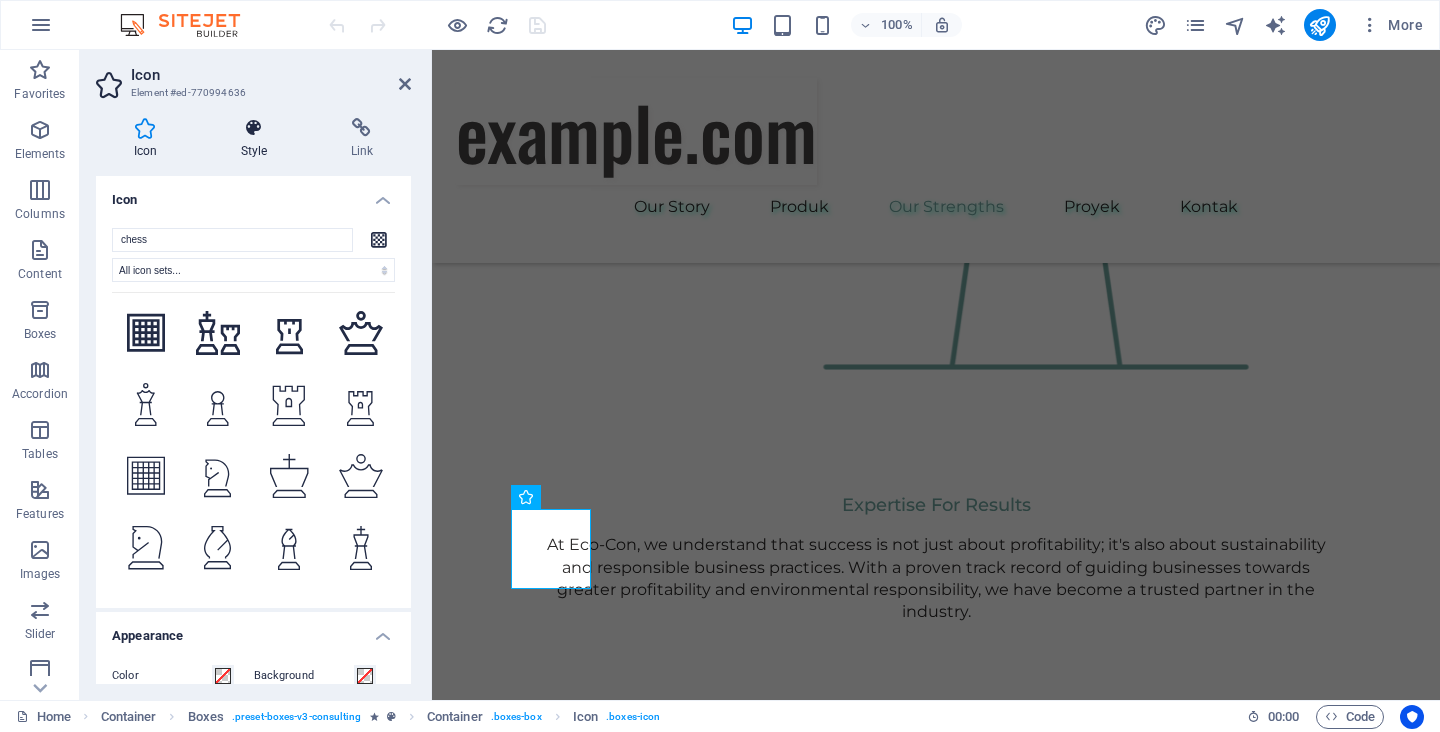 click at bounding box center (254, 128) 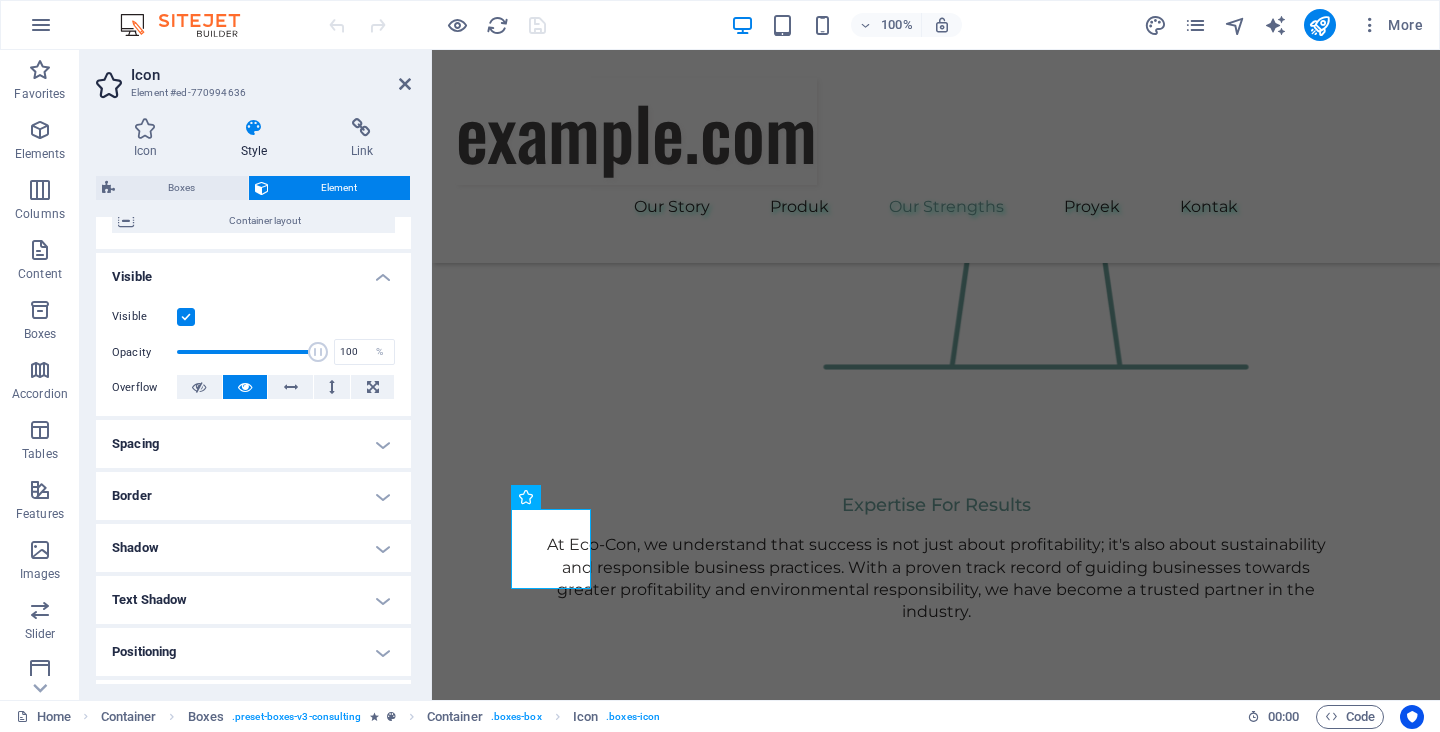 scroll, scrollTop: 0, scrollLeft: 0, axis: both 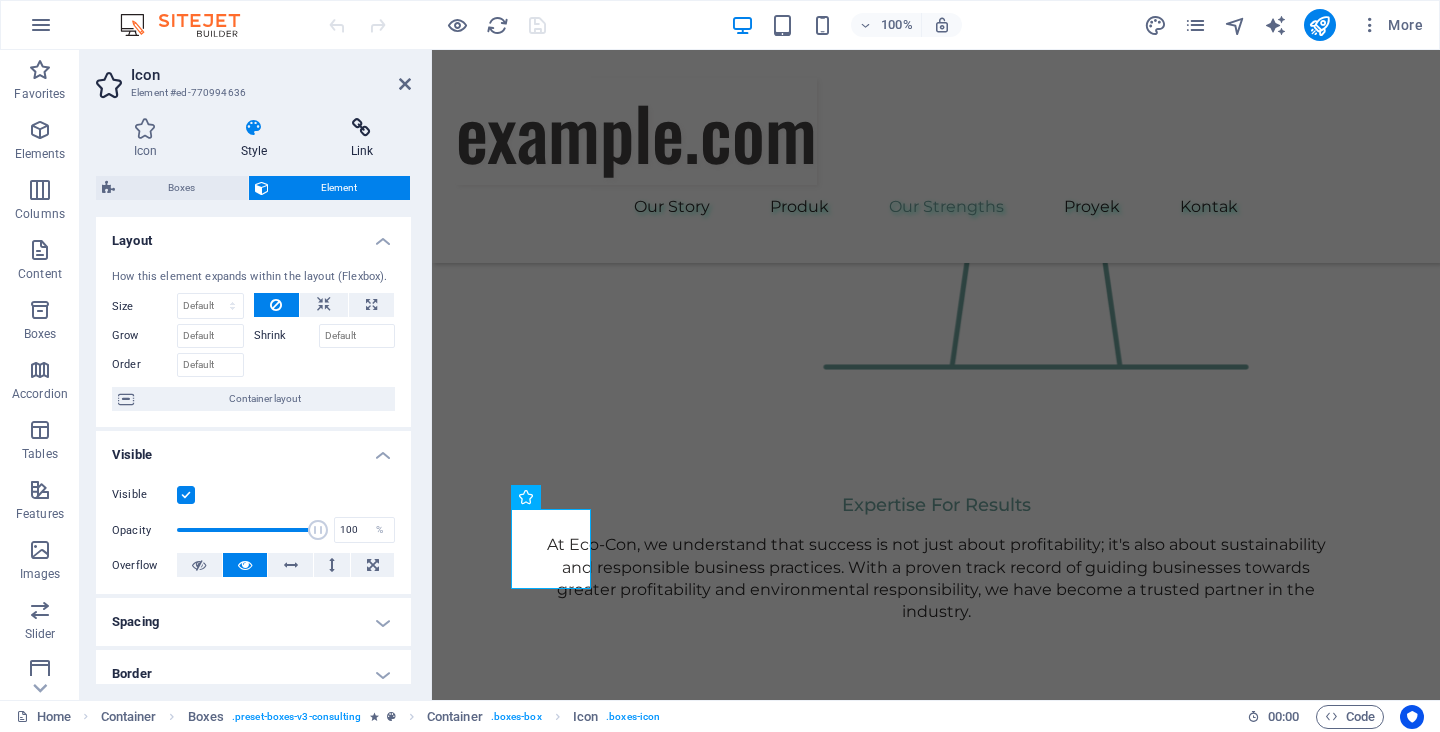 click at bounding box center [362, 128] 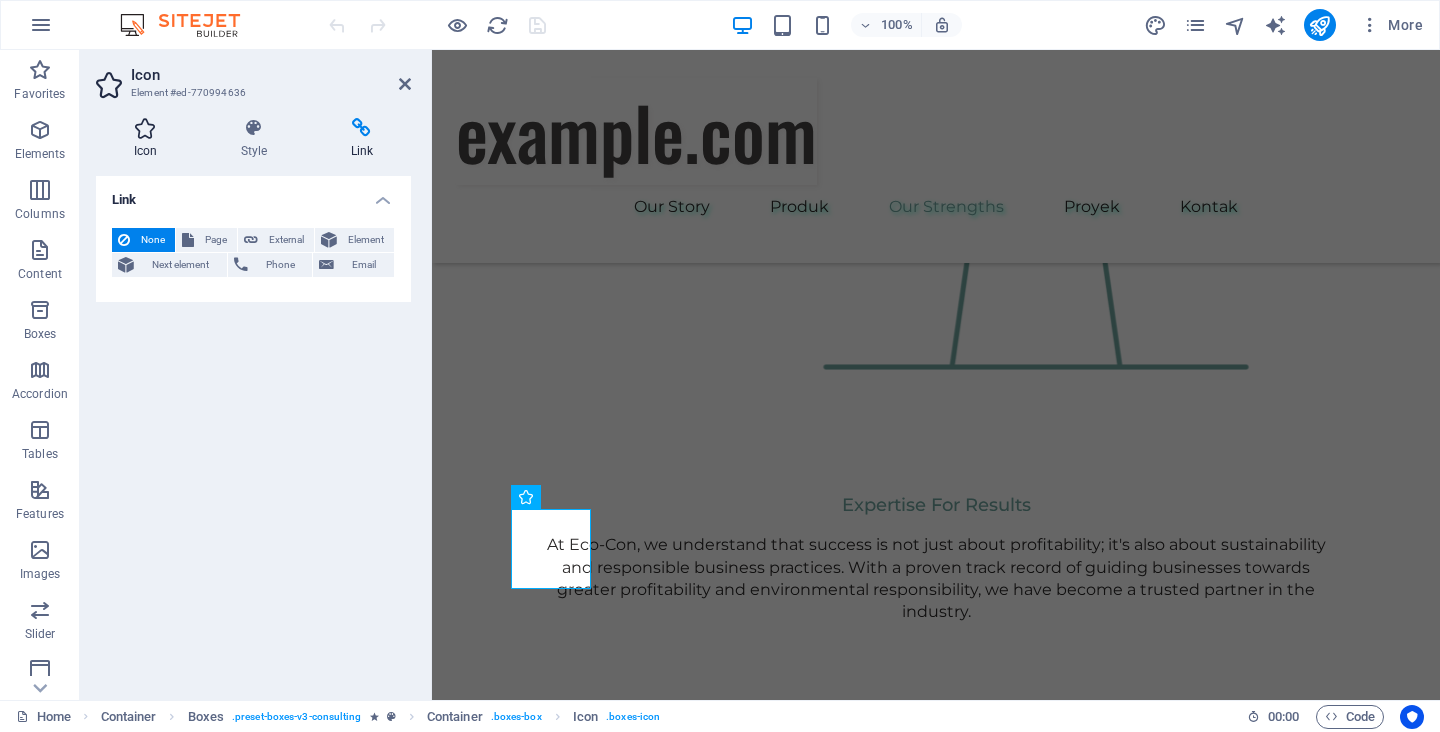 click at bounding box center (145, 128) 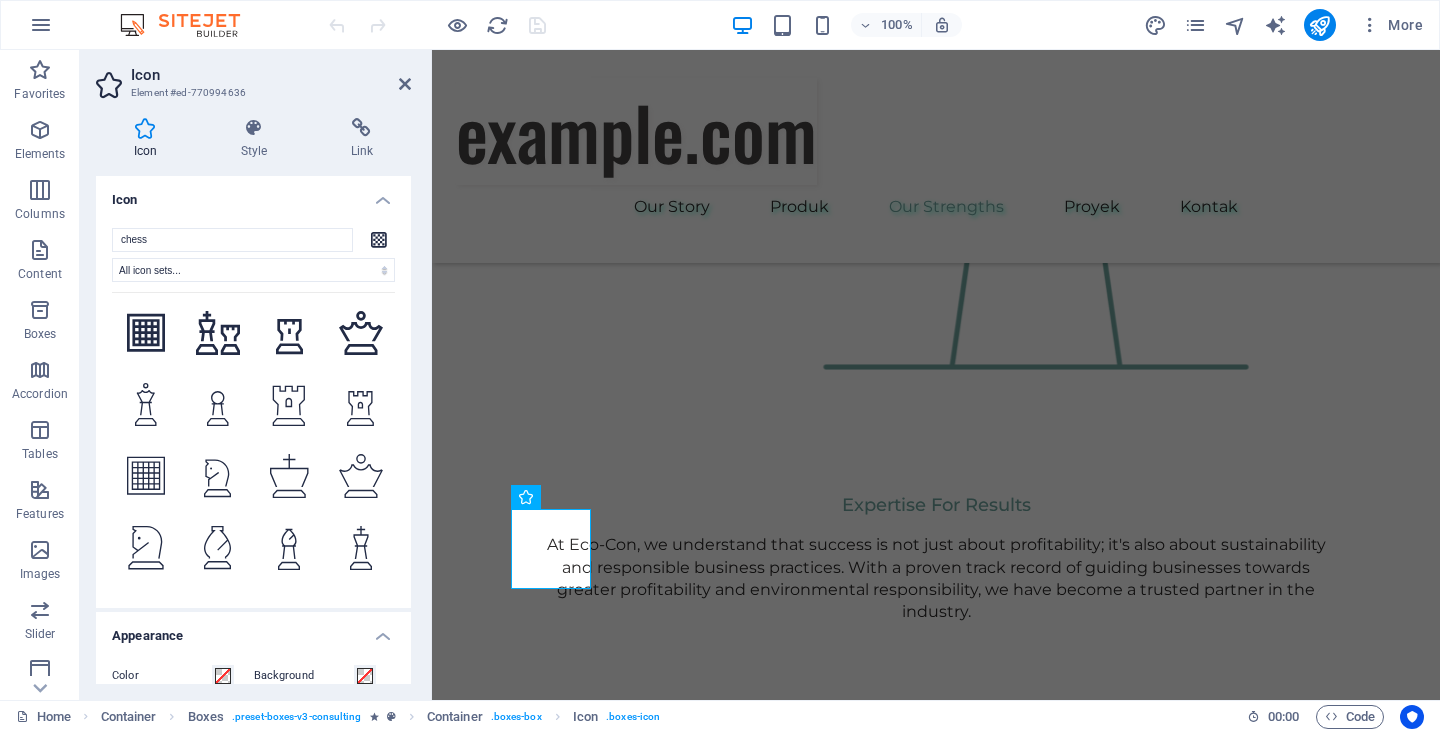 scroll, scrollTop: 2197, scrollLeft: 0, axis: vertical 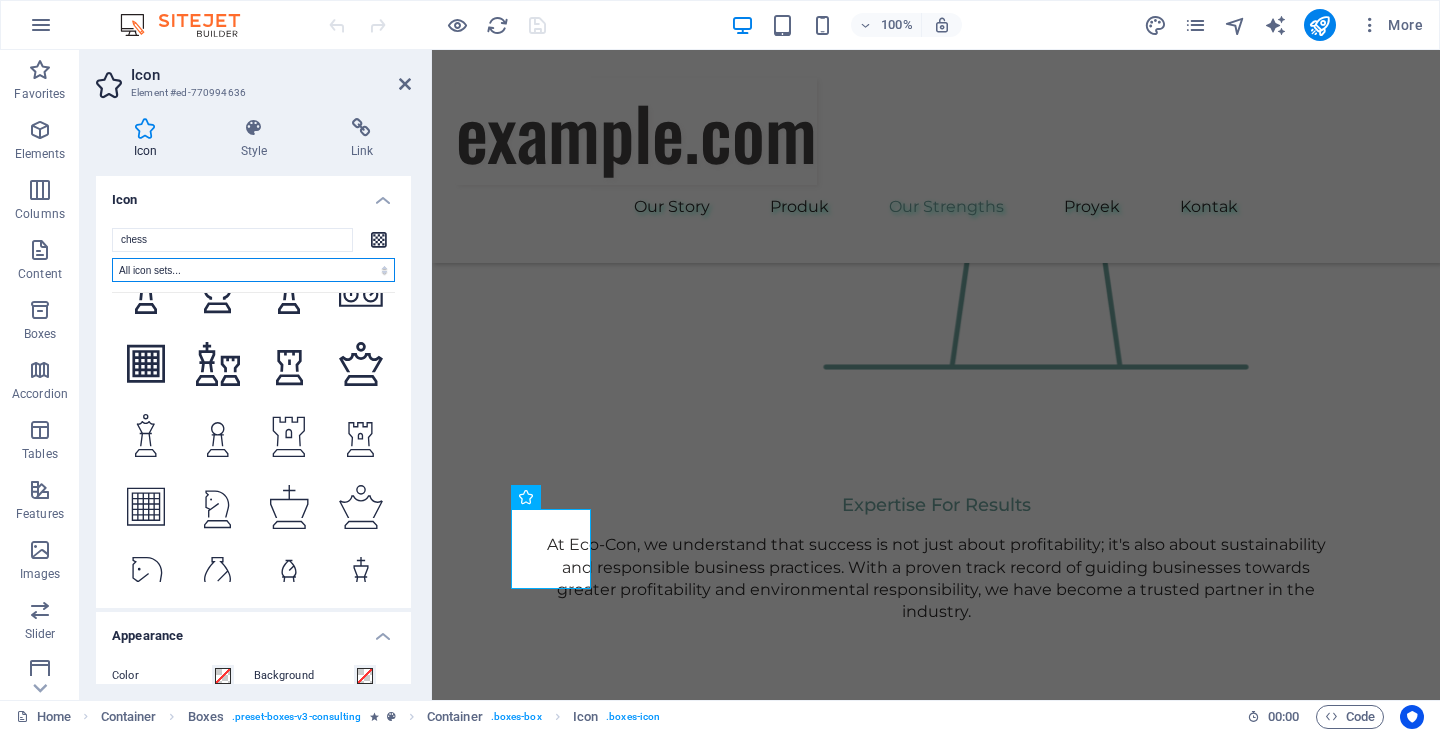 click on "All icon sets... IcoFont Ionicons FontAwesome Brands FontAwesome Duotone FontAwesome Solid FontAwesome Regular FontAwesome Light FontAwesome Thin FontAwesome Sharp Solid FontAwesome Sharp Regular FontAwesome Sharp Light FontAwesome Sharp Thin" at bounding box center (253, 270) 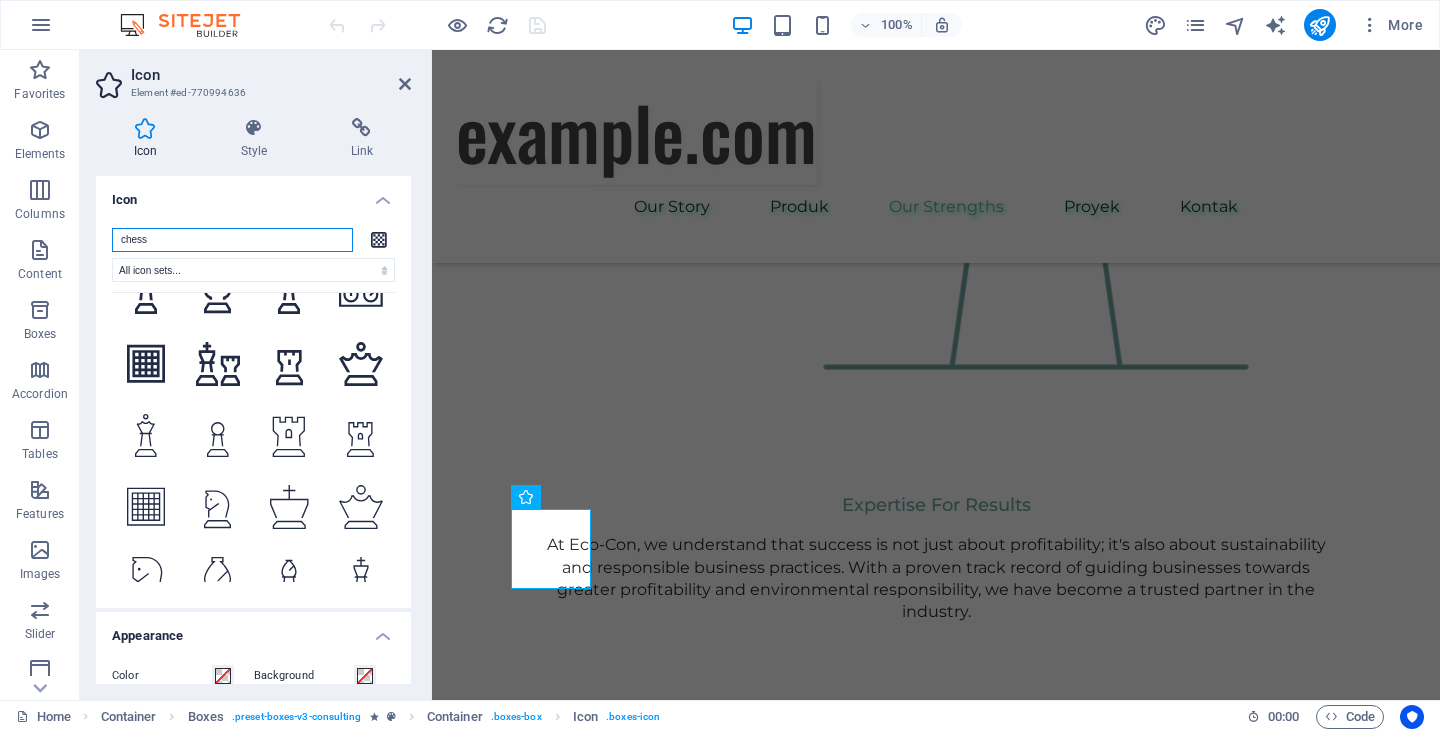 click on "chess" at bounding box center (232, 240) 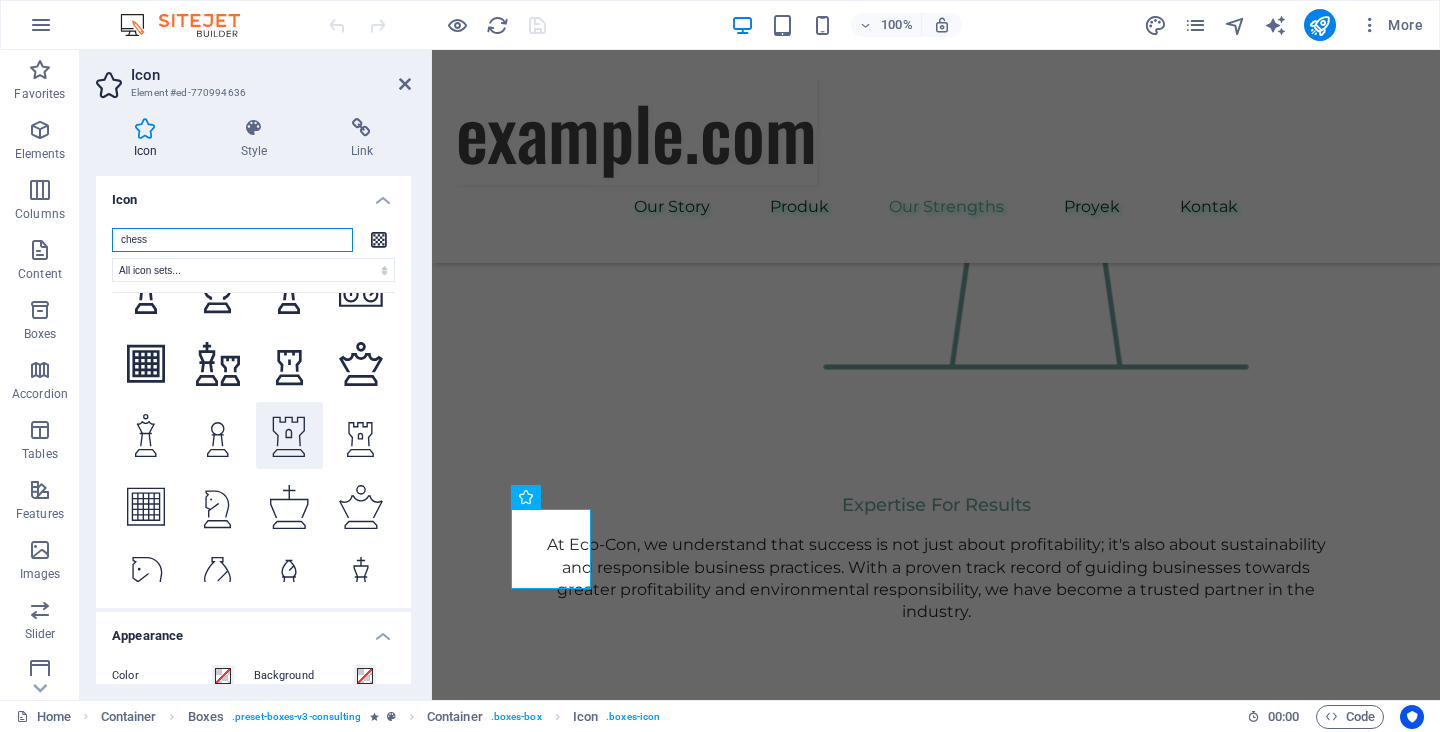 scroll, scrollTop: 2228, scrollLeft: 0, axis: vertical 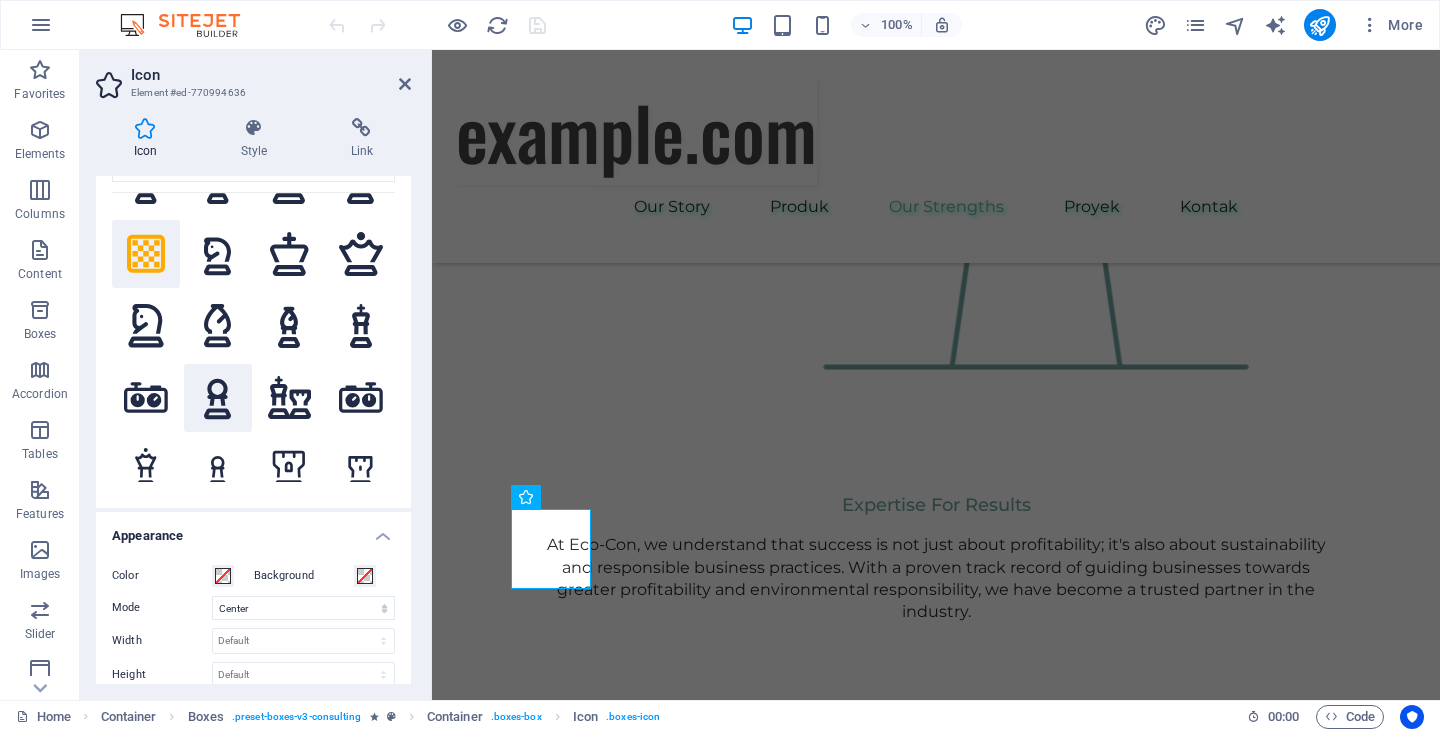 click 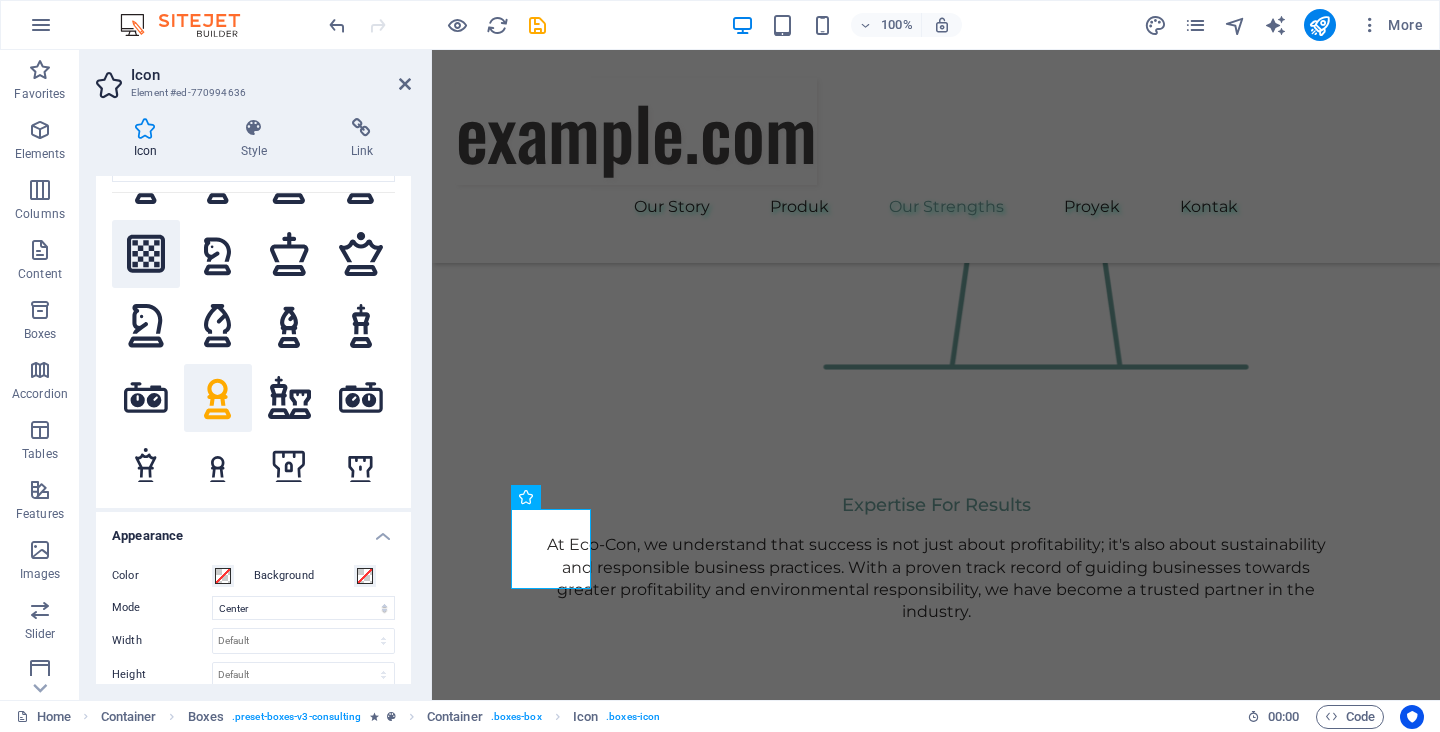 click 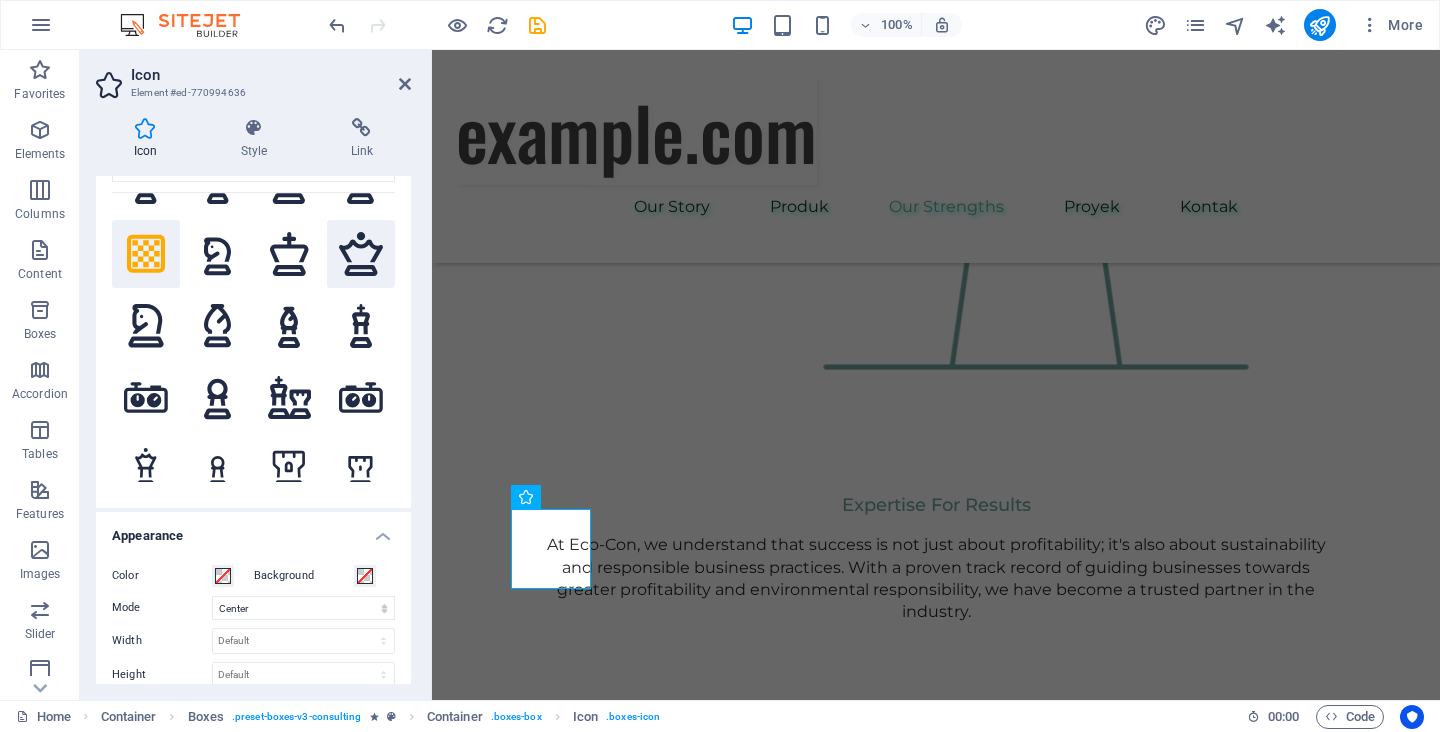 click 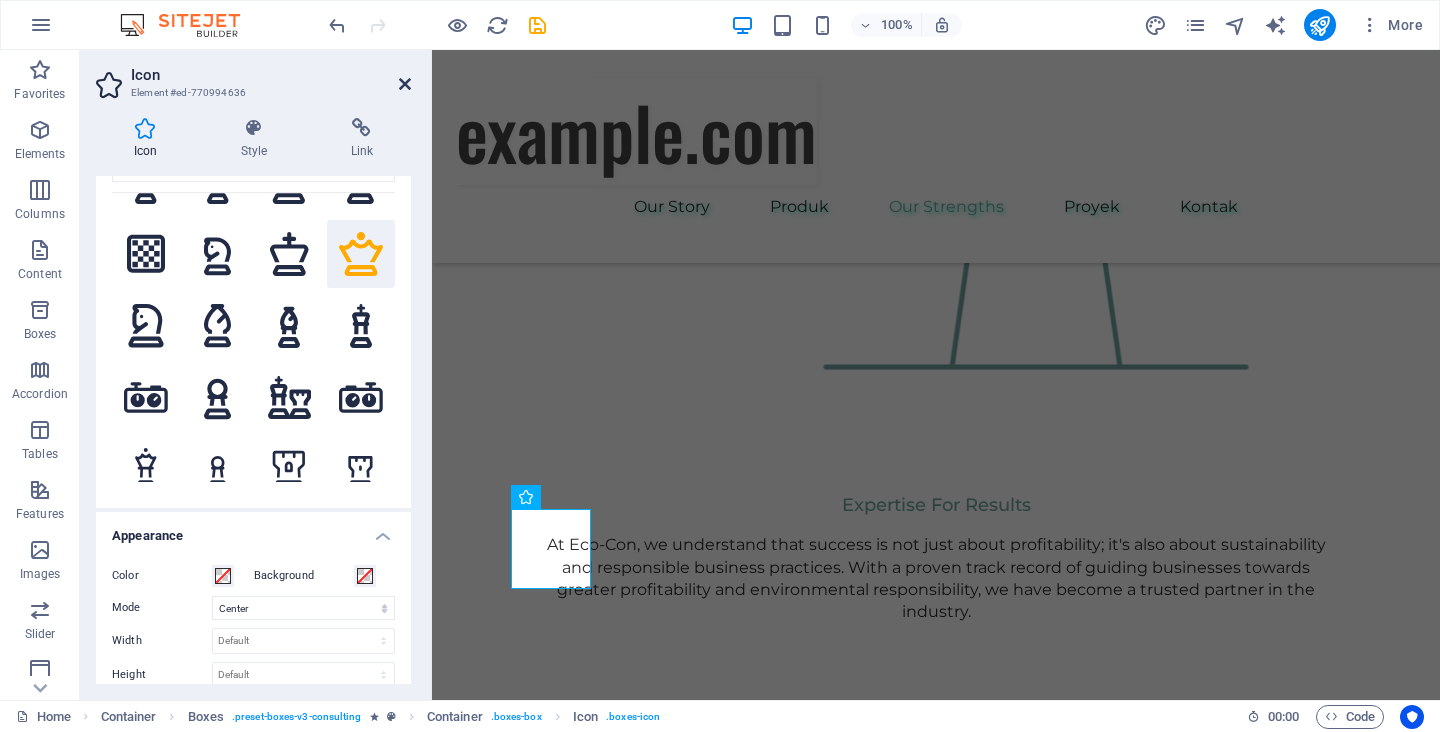 click at bounding box center [405, 84] 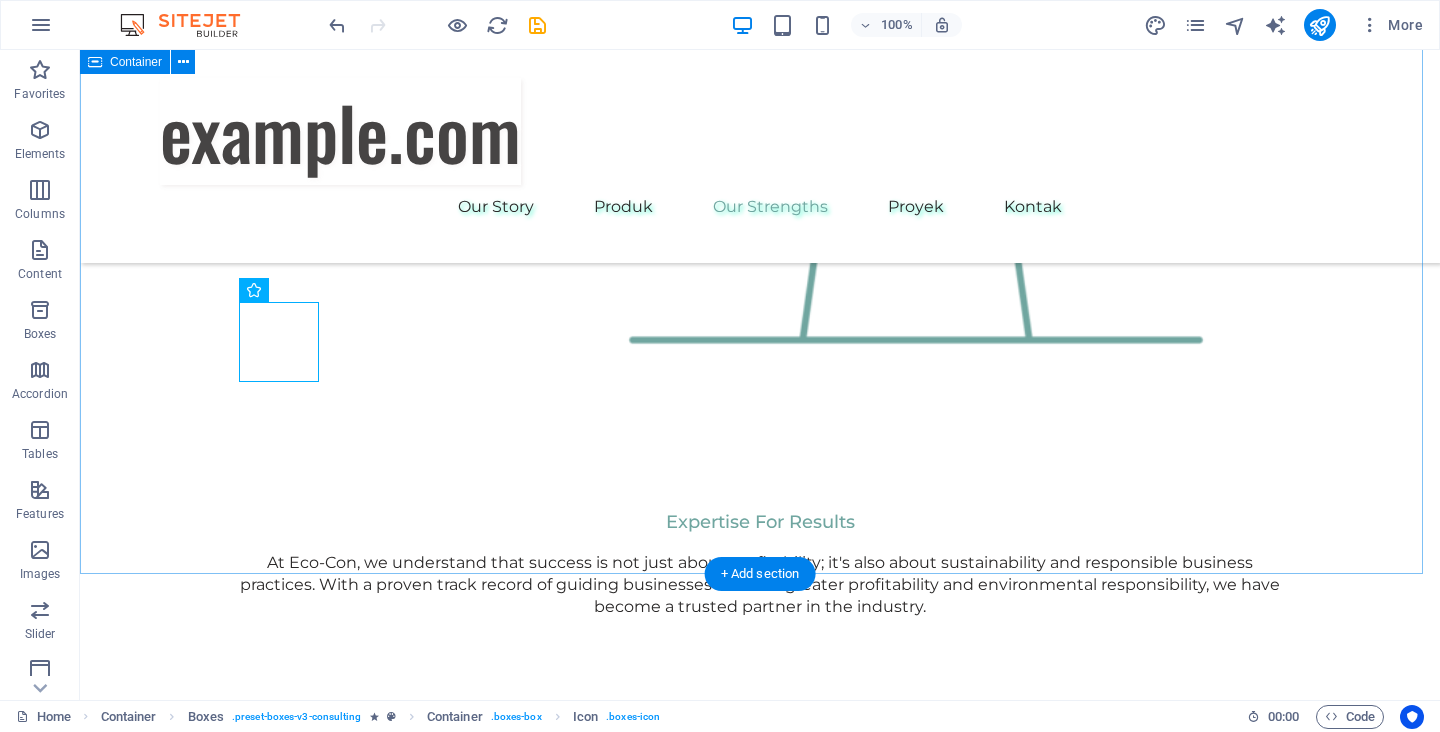 scroll, scrollTop: 2800, scrollLeft: 0, axis: vertical 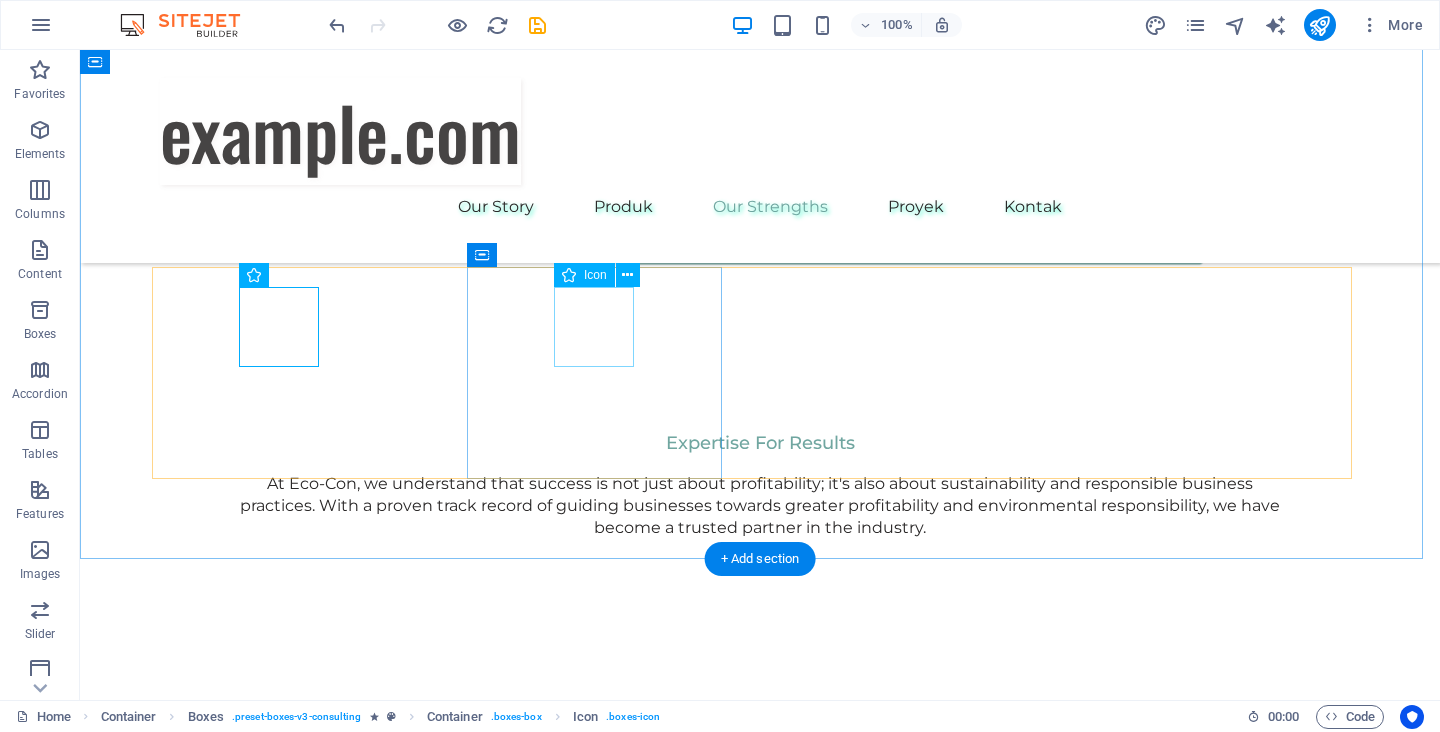 click at bounding box center [287, 3325] 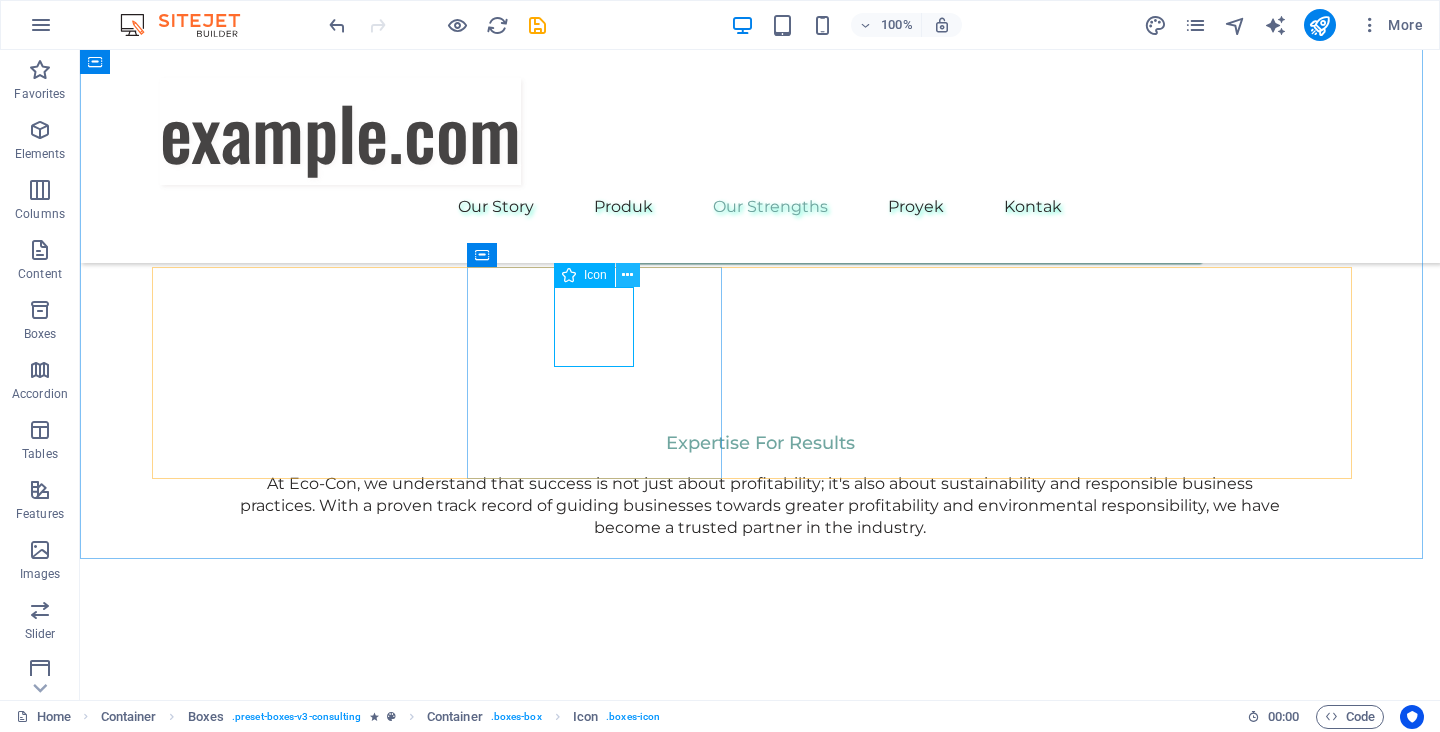 click at bounding box center (627, 275) 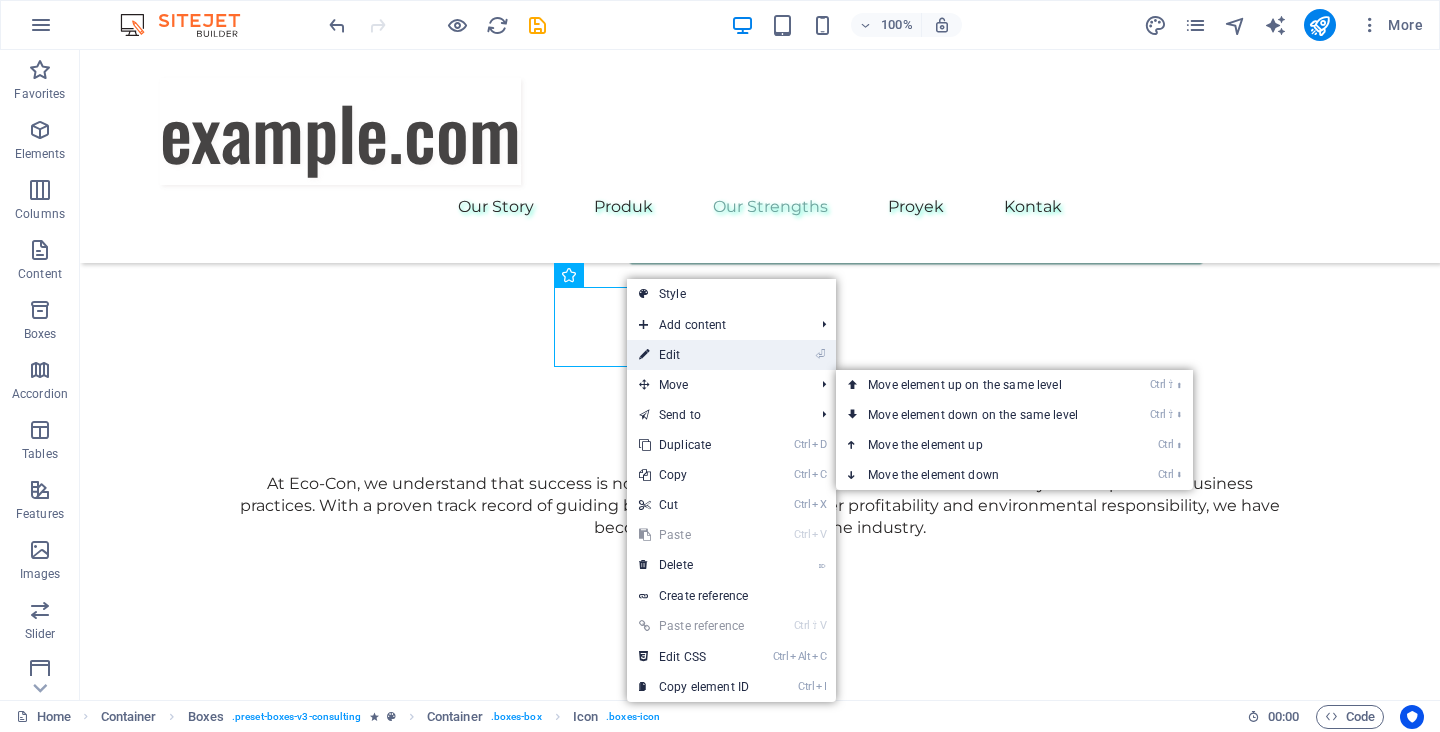 click on "⏎  Edit" at bounding box center [694, 355] 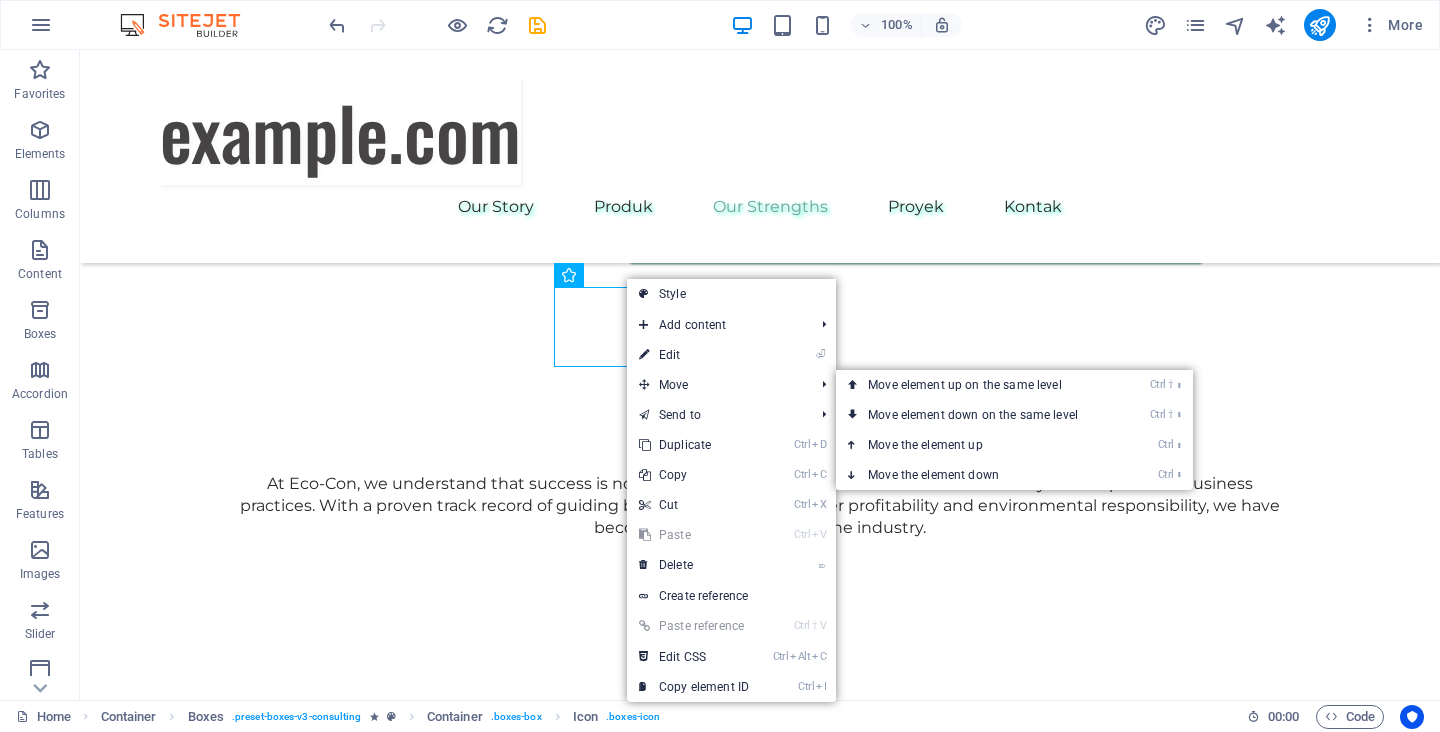 select on "xMidYMid" 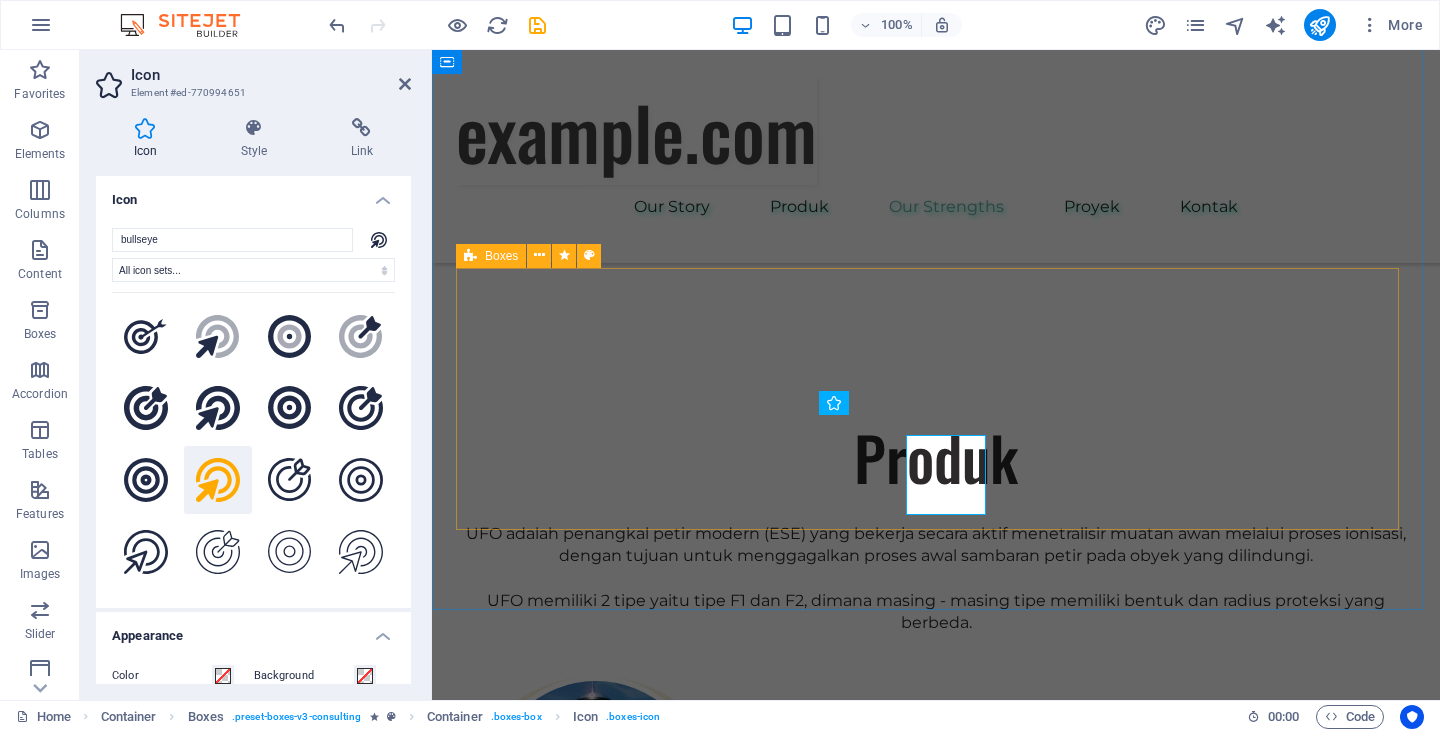 scroll, scrollTop: 2652, scrollLeft: 0, axis: vertical 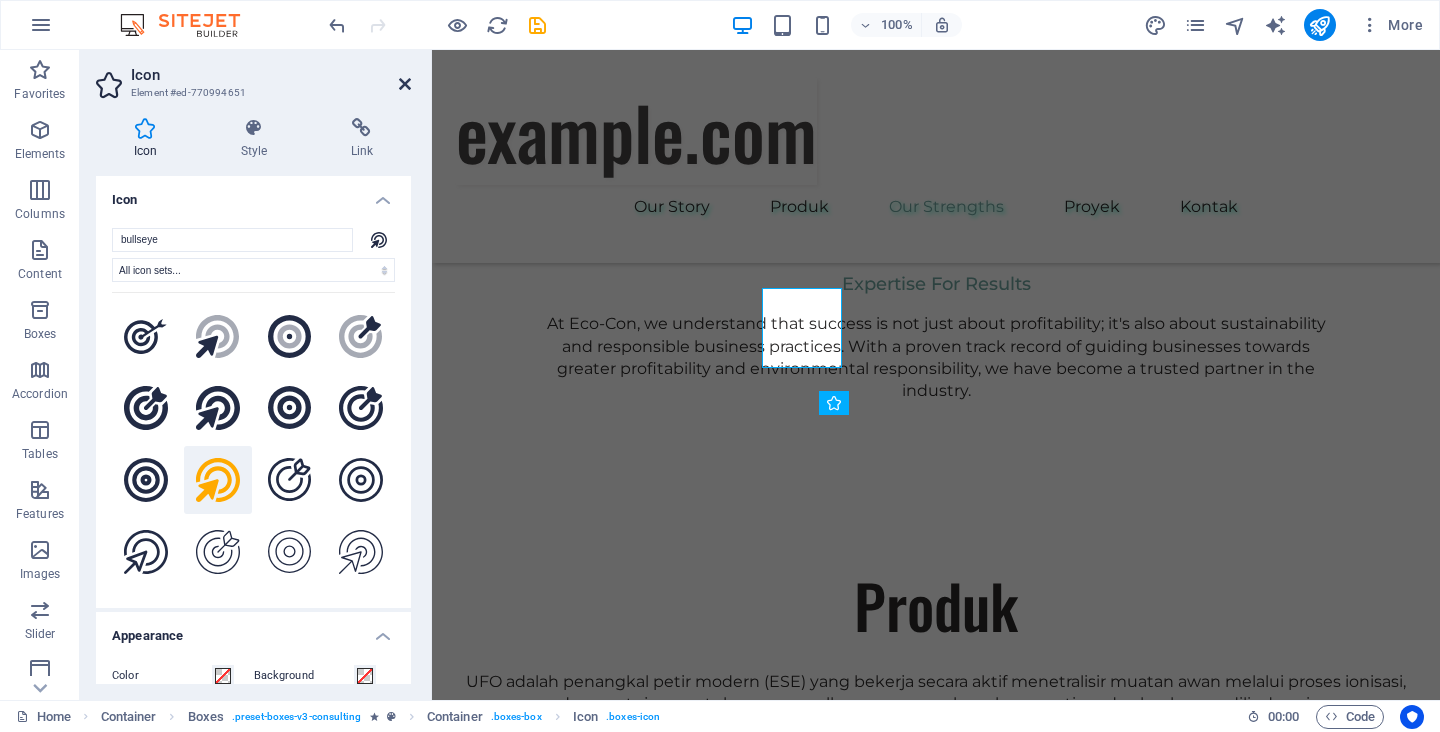 click at bounding box center [405, 84] 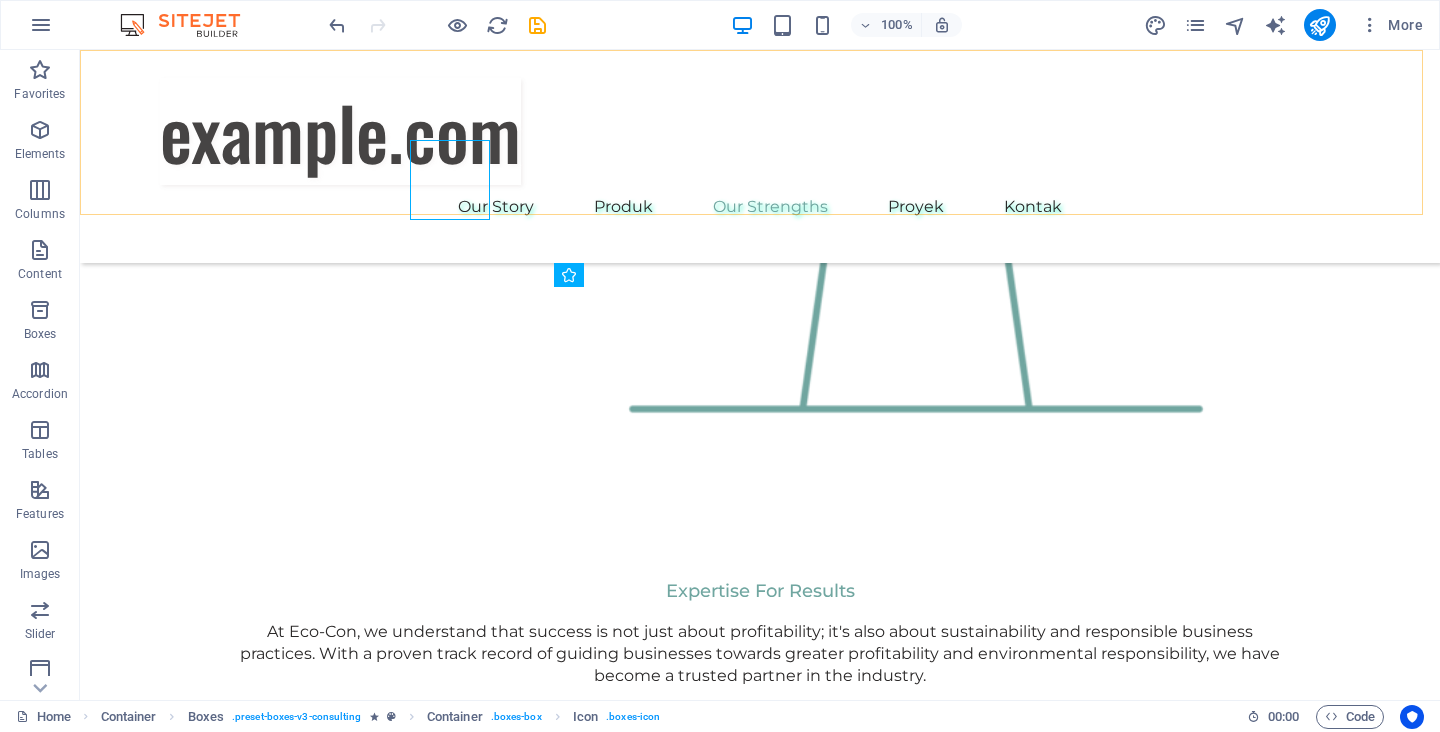 scroll, scrollTop: 2800, scrollLeft: 0, axis: vertical 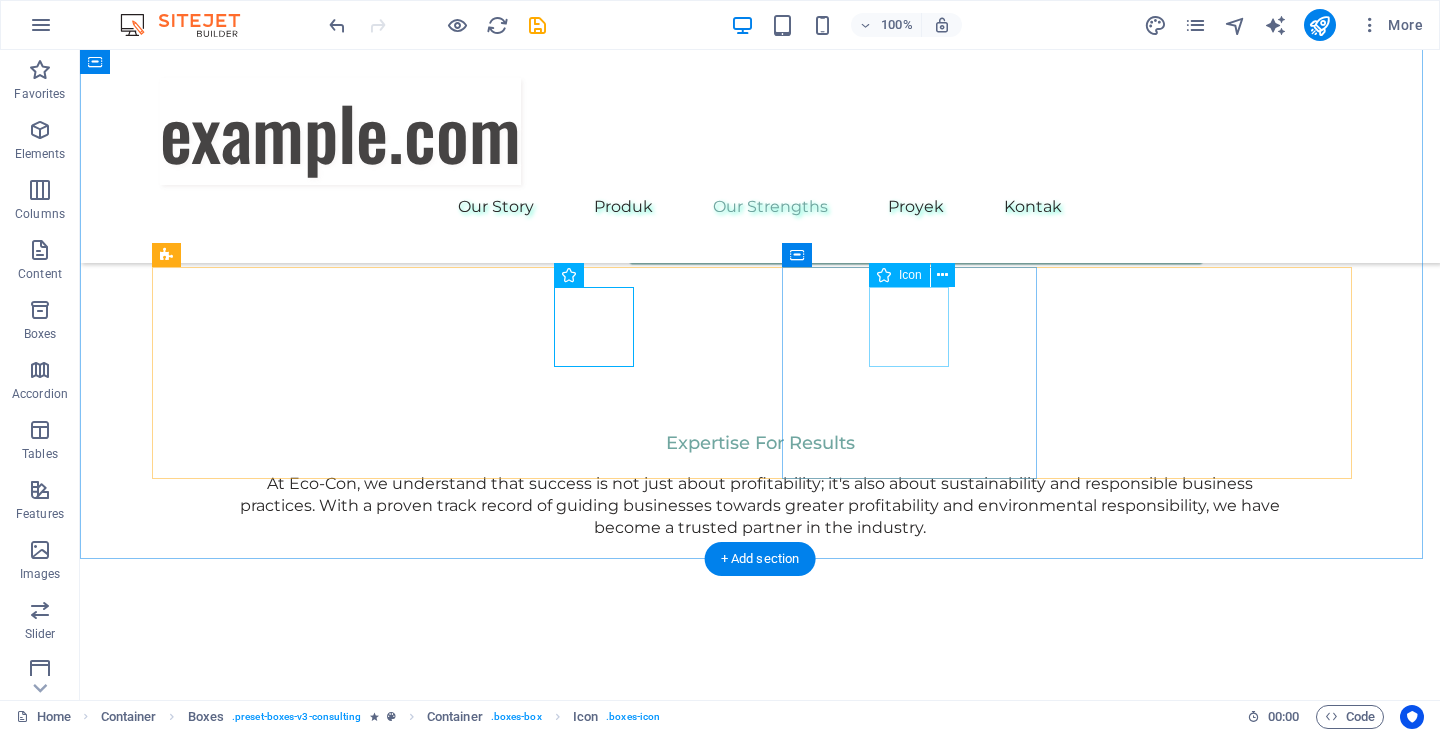 click at bounding box center [287, 3566] 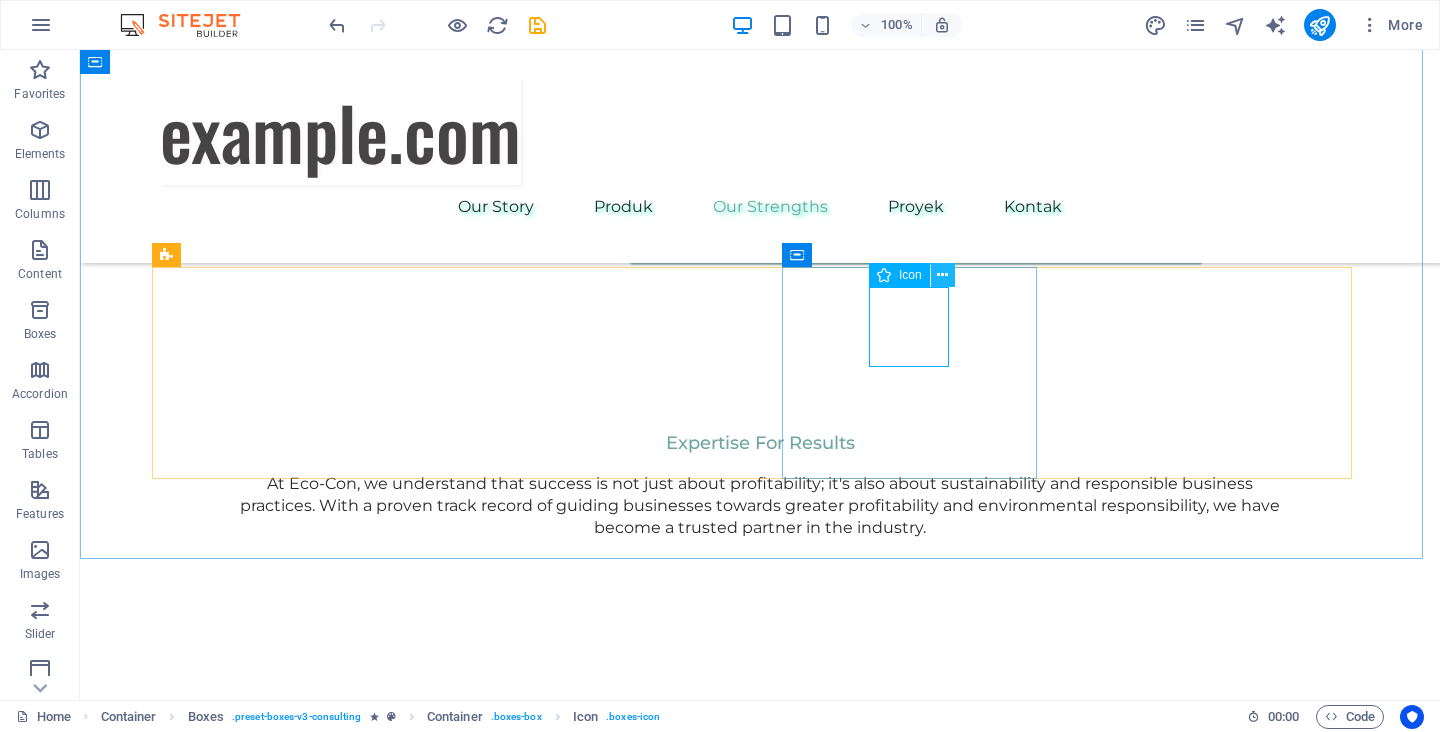 click at bounding box center [942, 275] 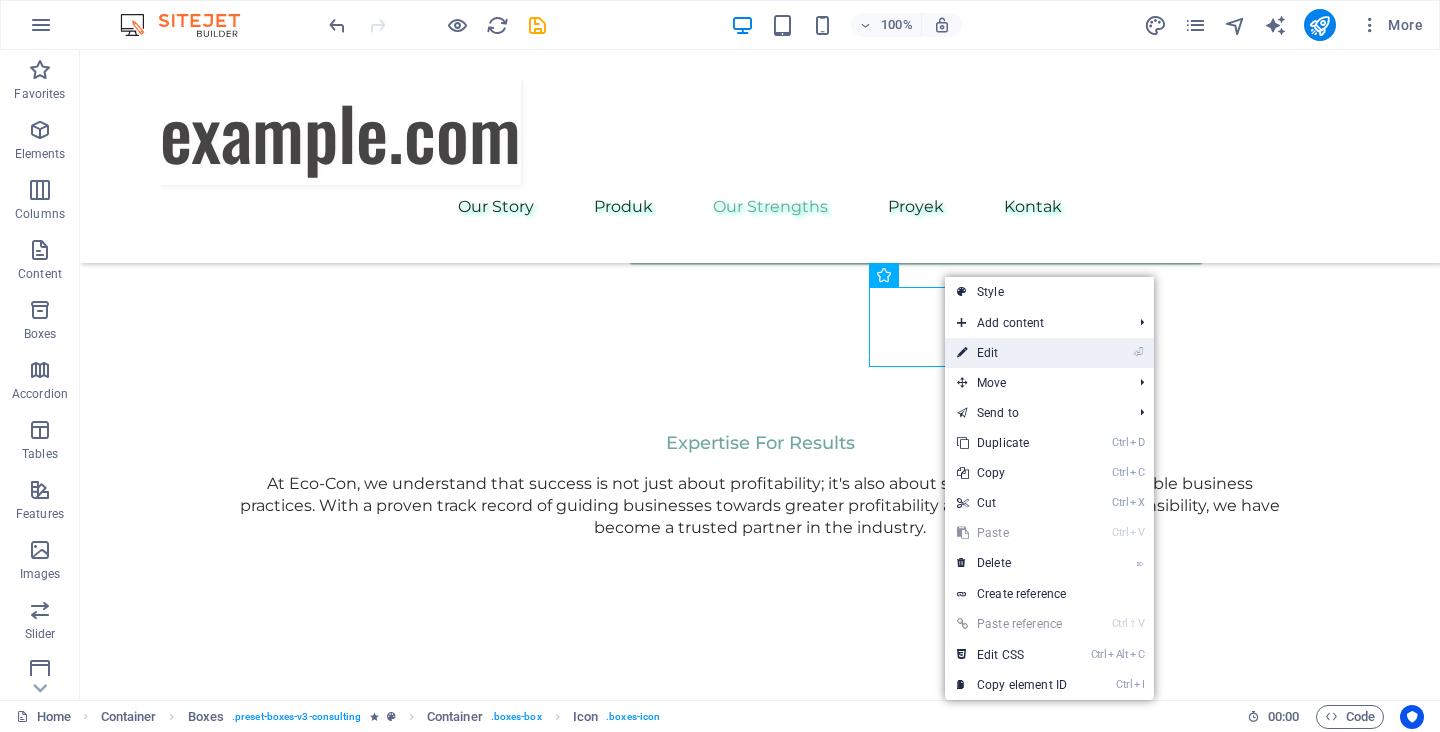 click on "⏎  Edit" at bounding box center [1012, 353] 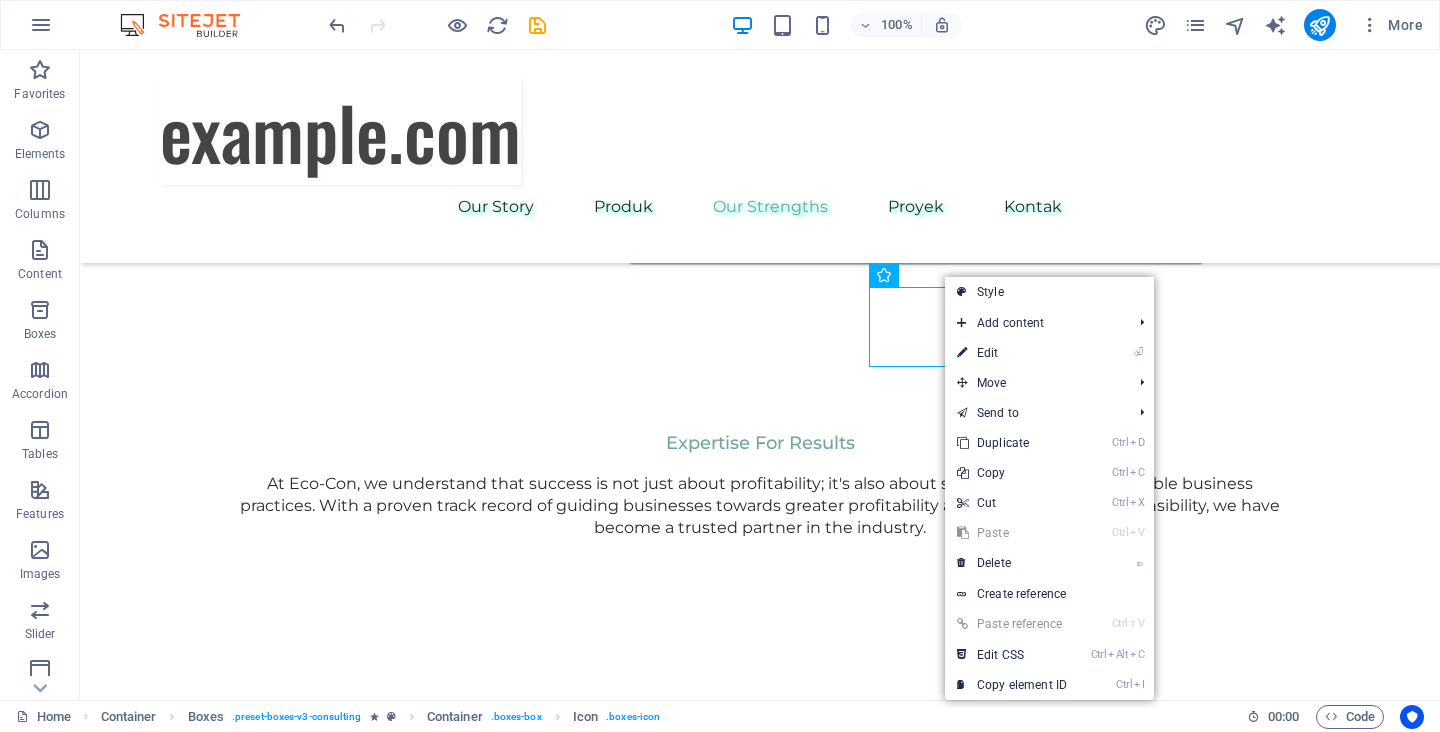select on "xMidYMid" 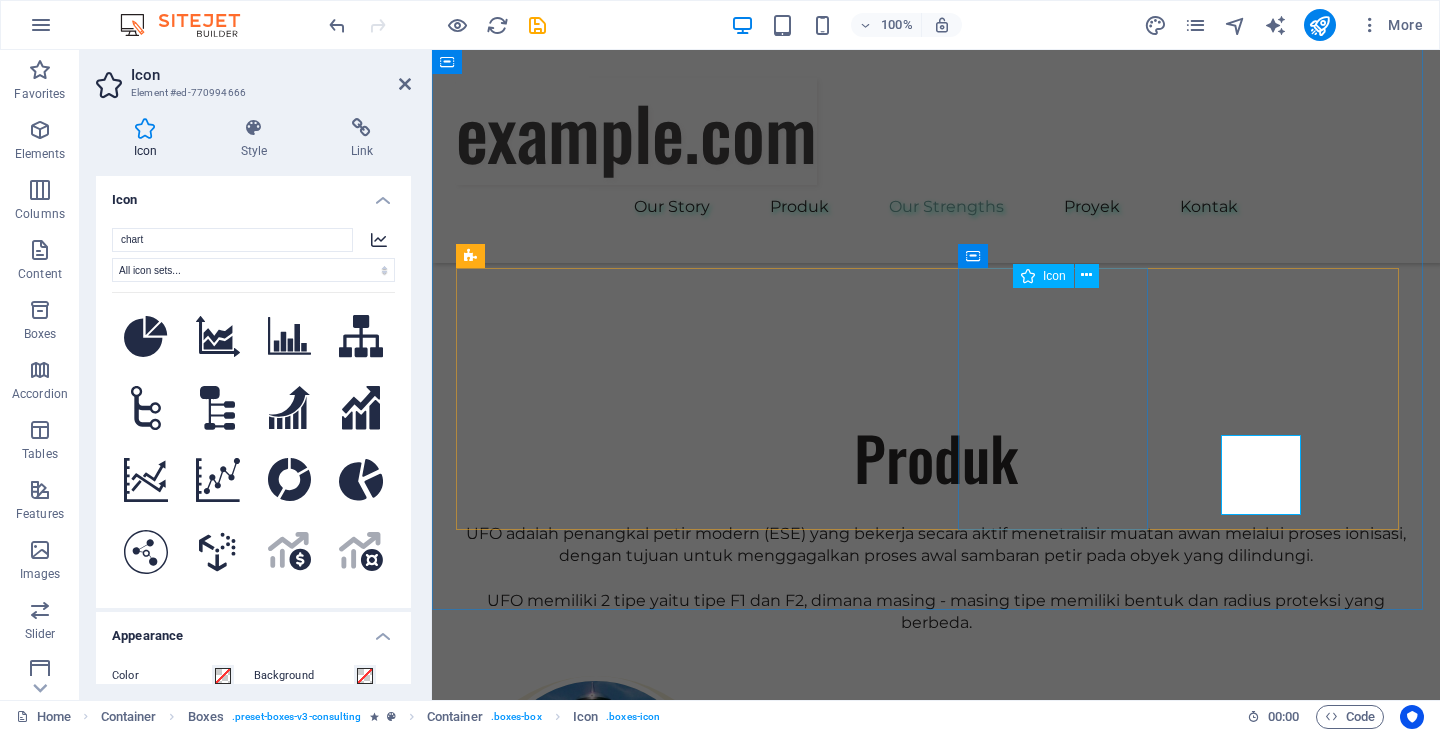 scroll, scrollTop: 2652, scrollLeft: 0, axis: vertical 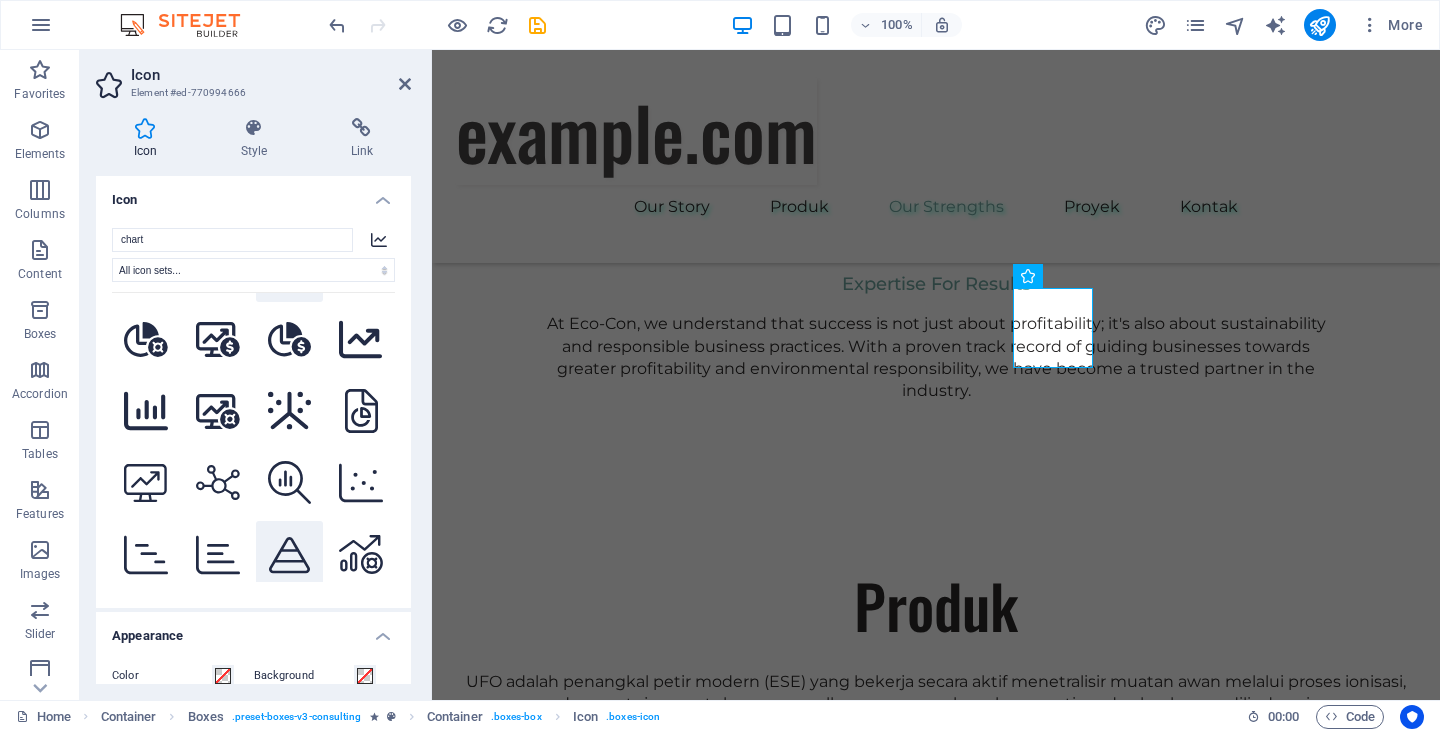 click 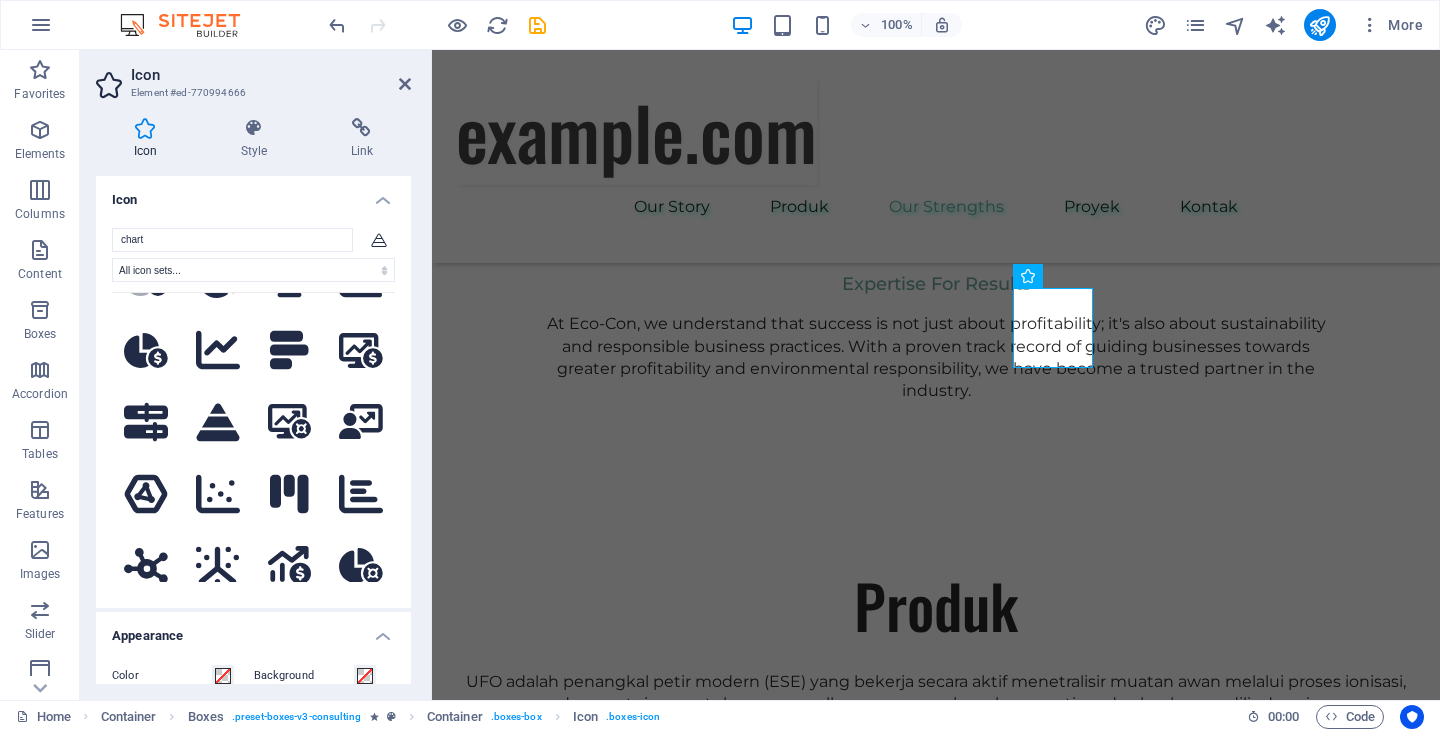 scroll, scrollTop: 906, scrollLeft: 0, axis: vertical 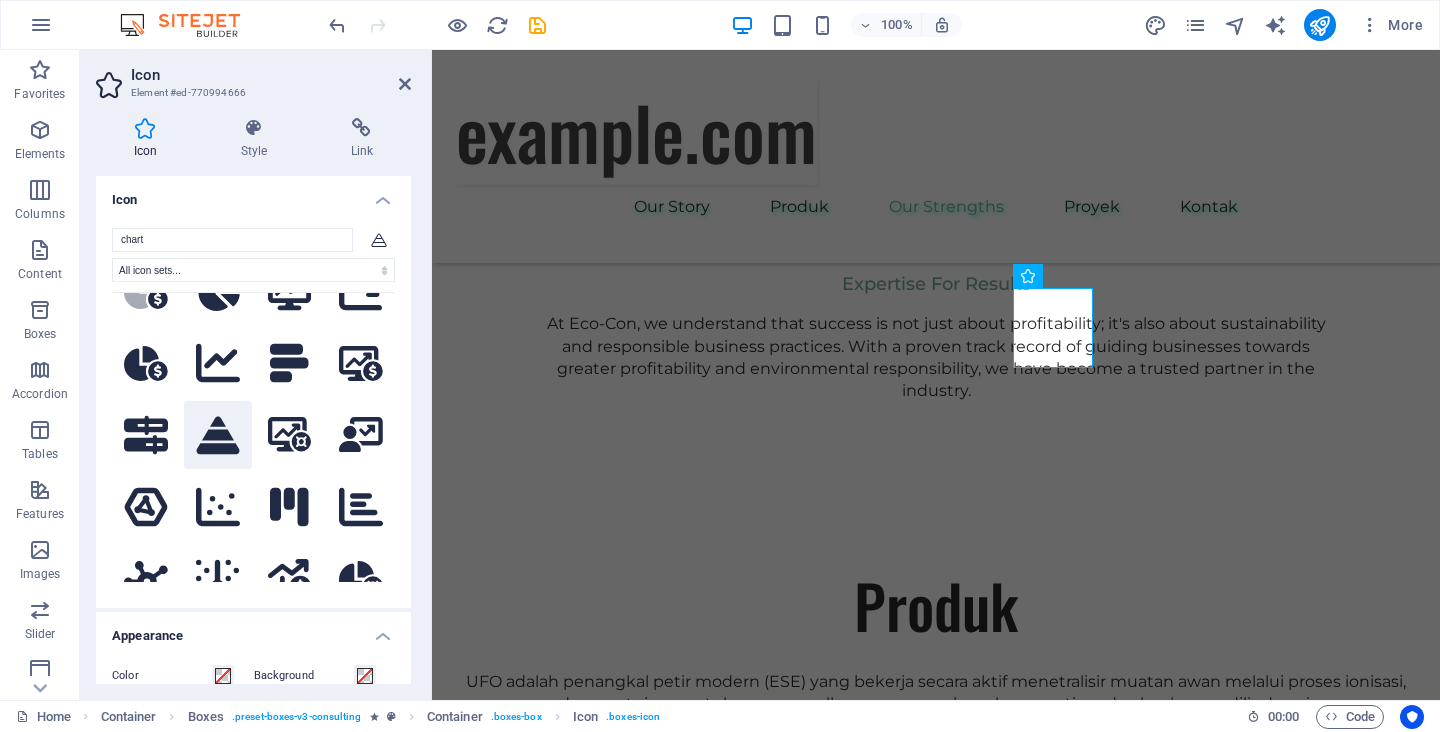click 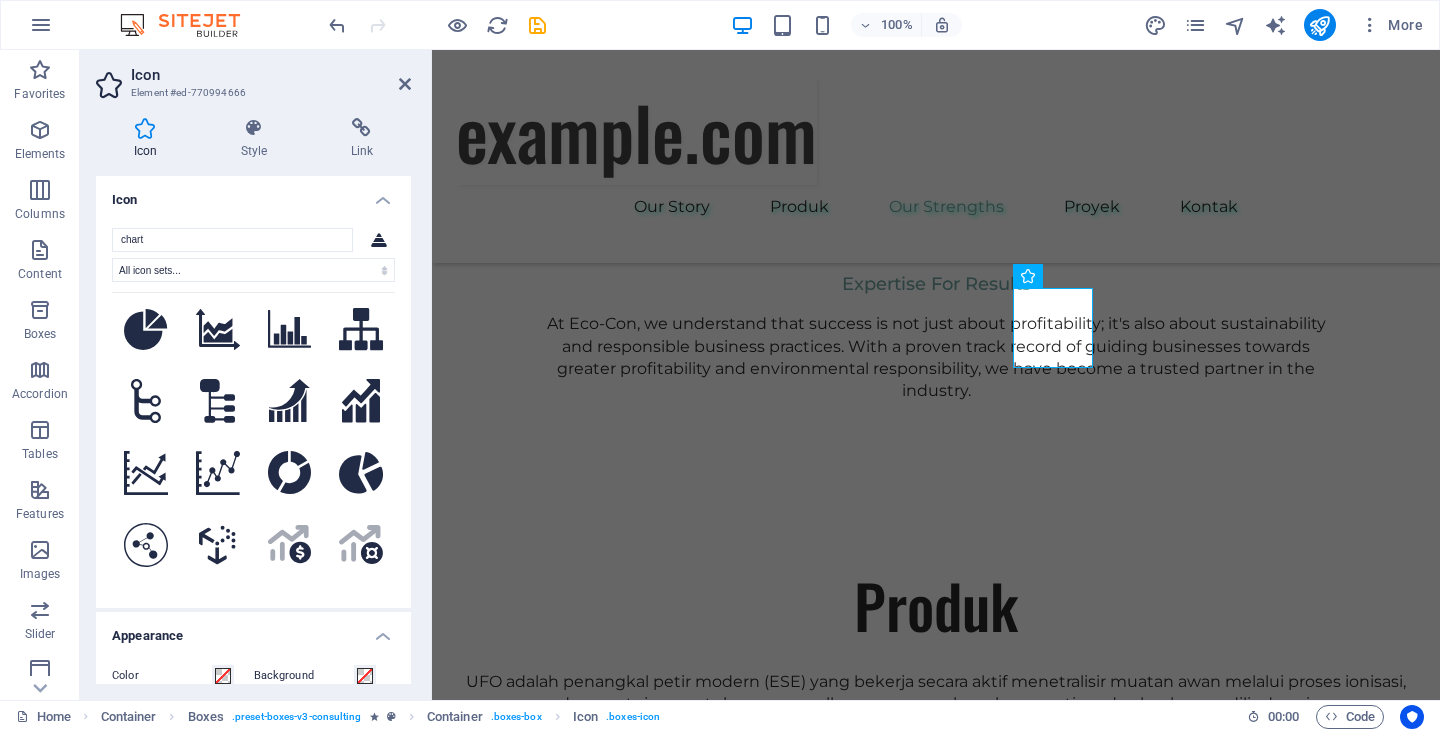 scroll, scrollTop: 0, scrollLeft: 0, axis: both 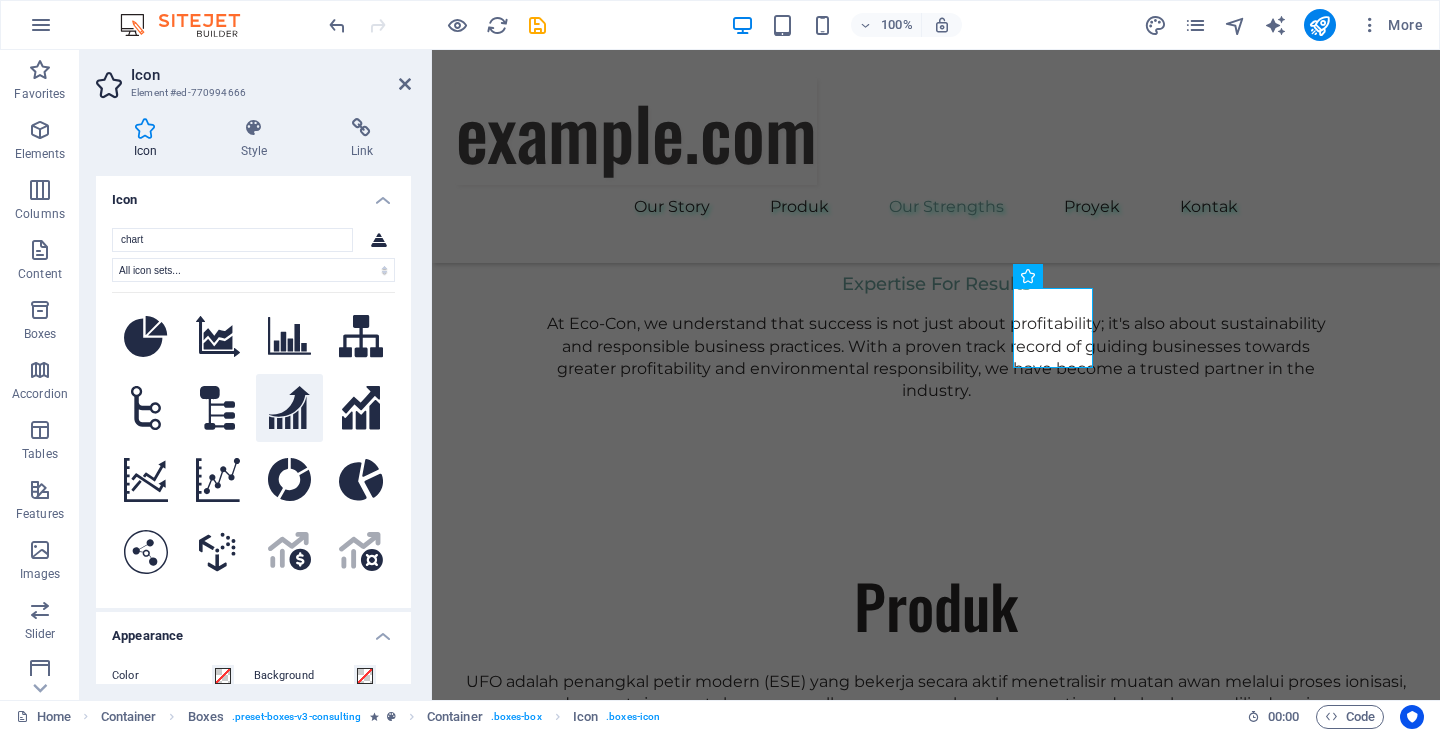 click 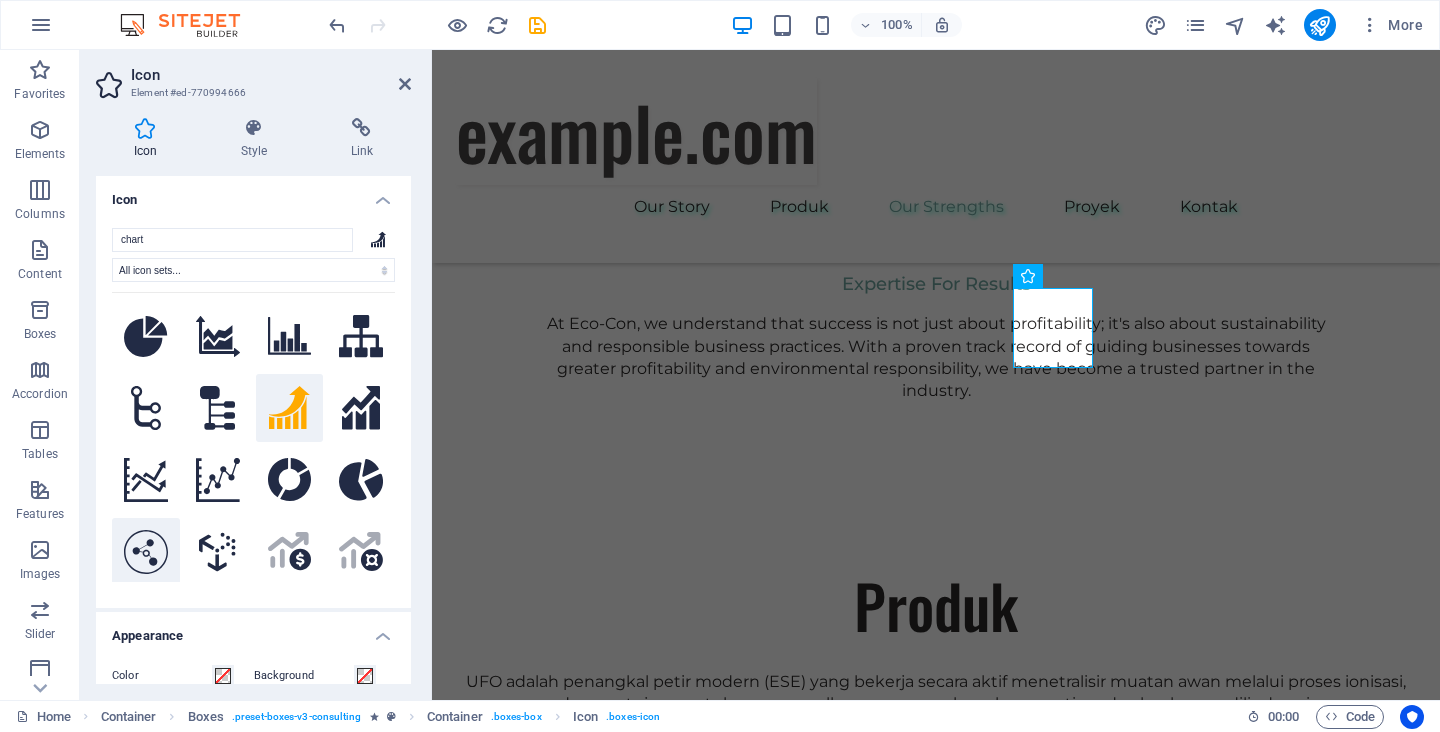 click 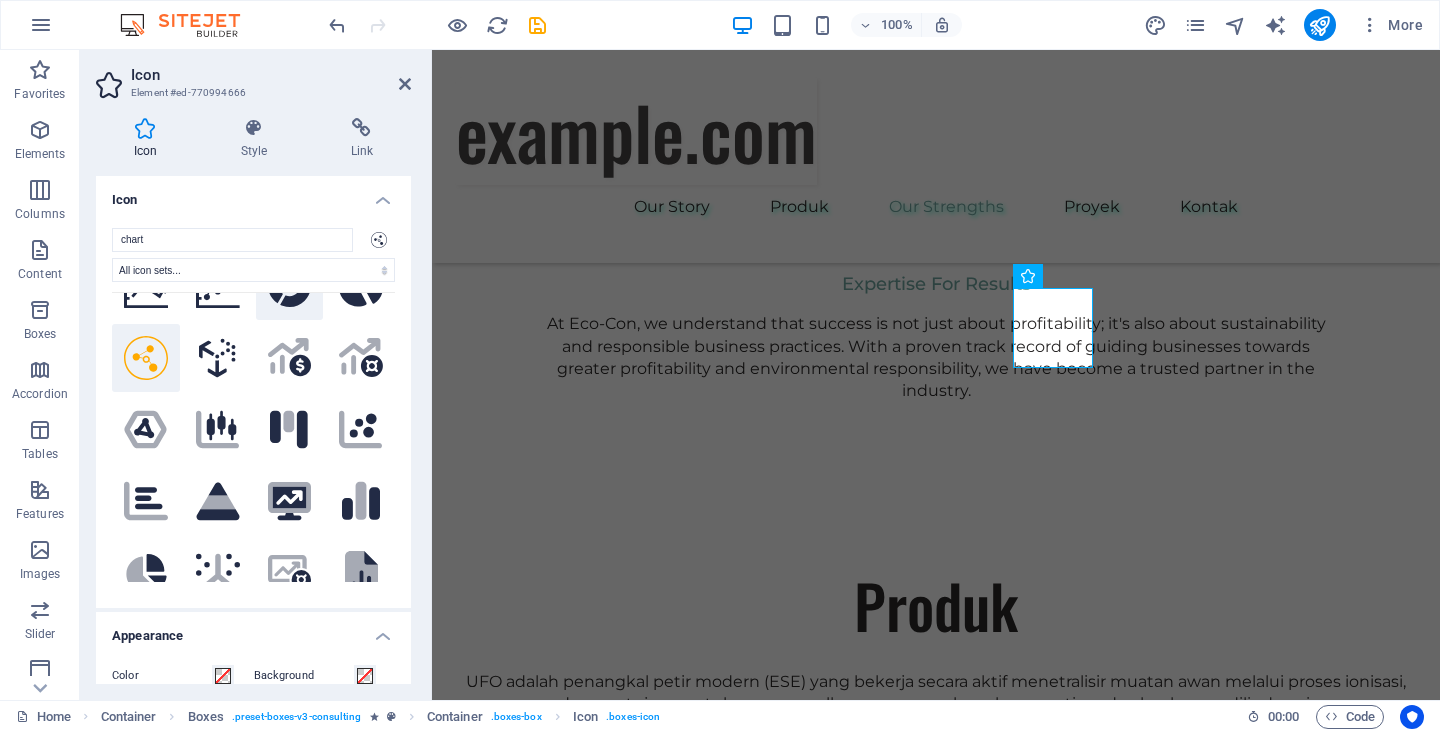 scroll, scrollTop: 200, scrollLeft: 0, axis: vertical 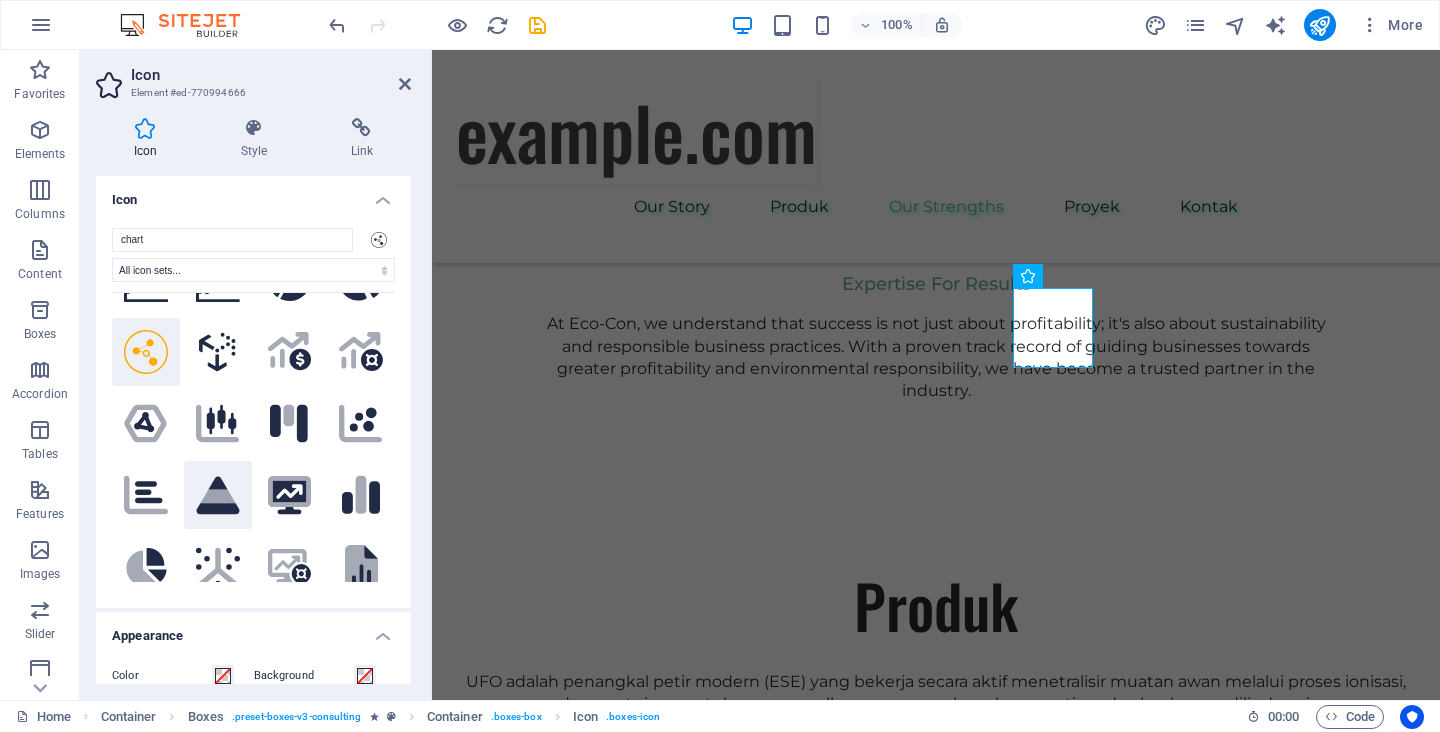 click on ".fa-secondary{opacity:.4}" 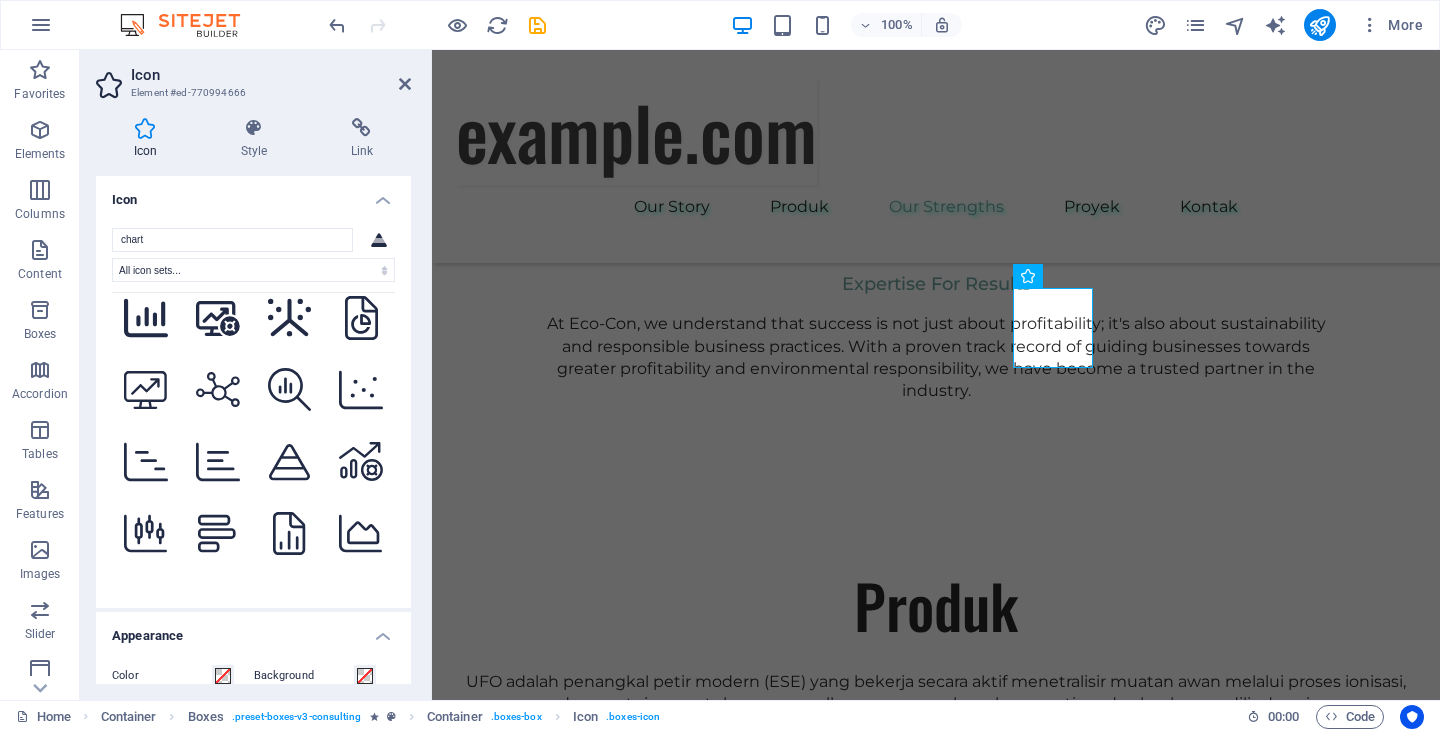 scroll, scrollTop: 2100, scrollLeft: 0, axis: vertical 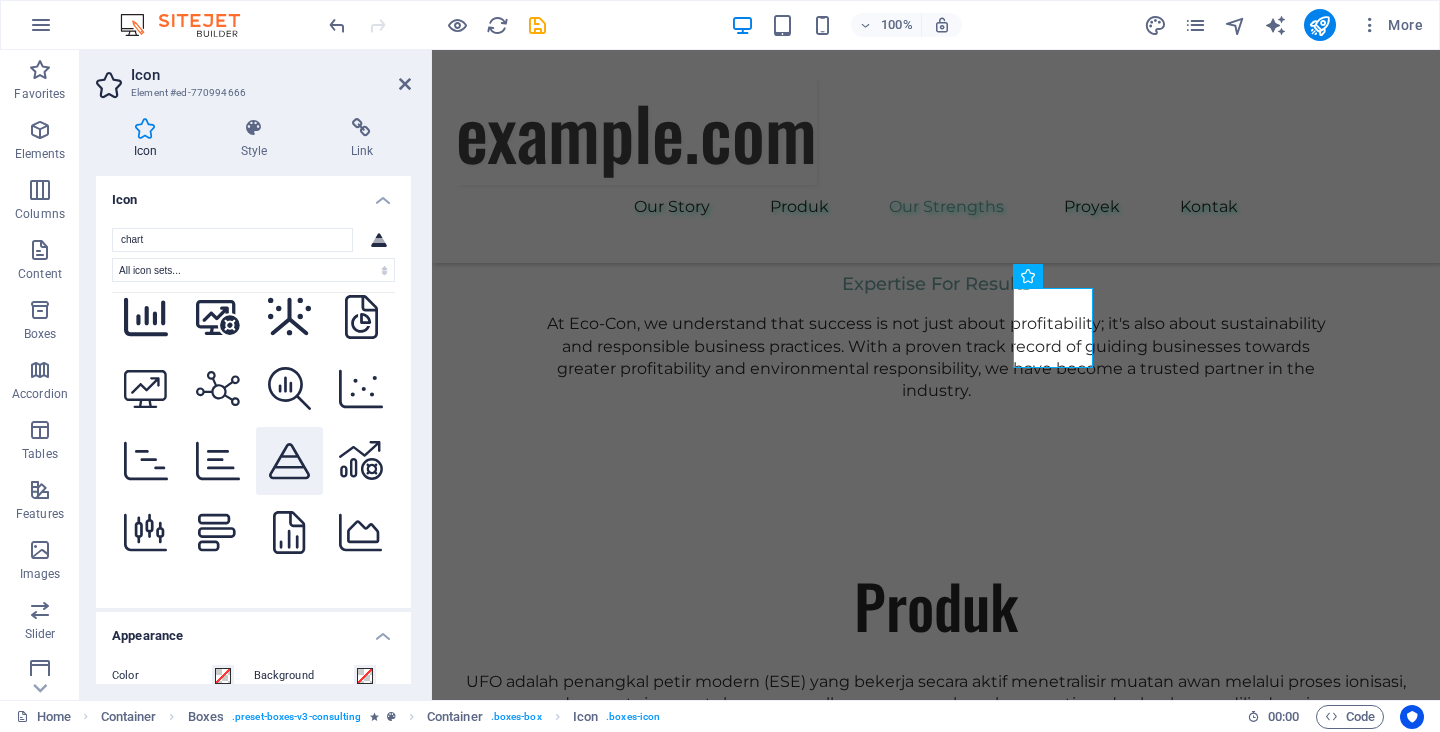 click 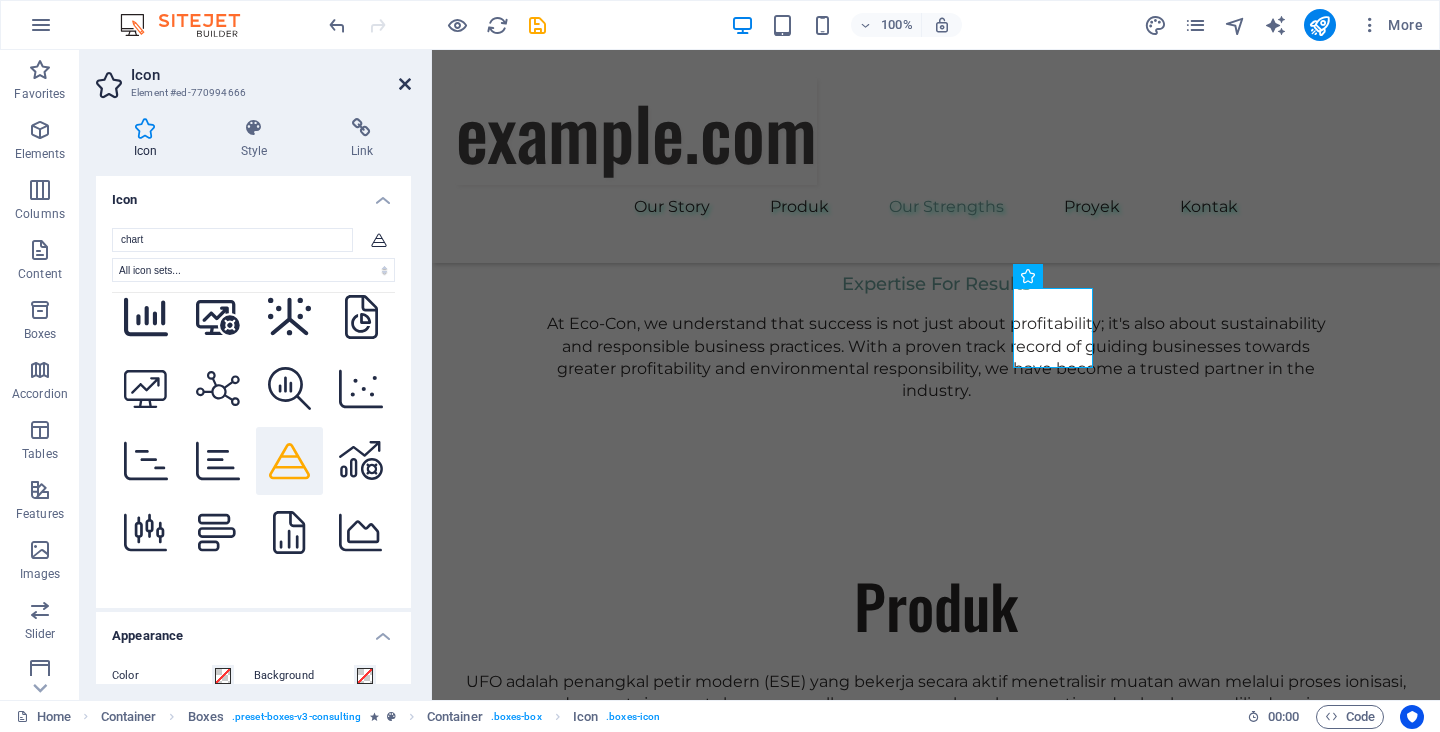 click at bounding box center (405, 84) 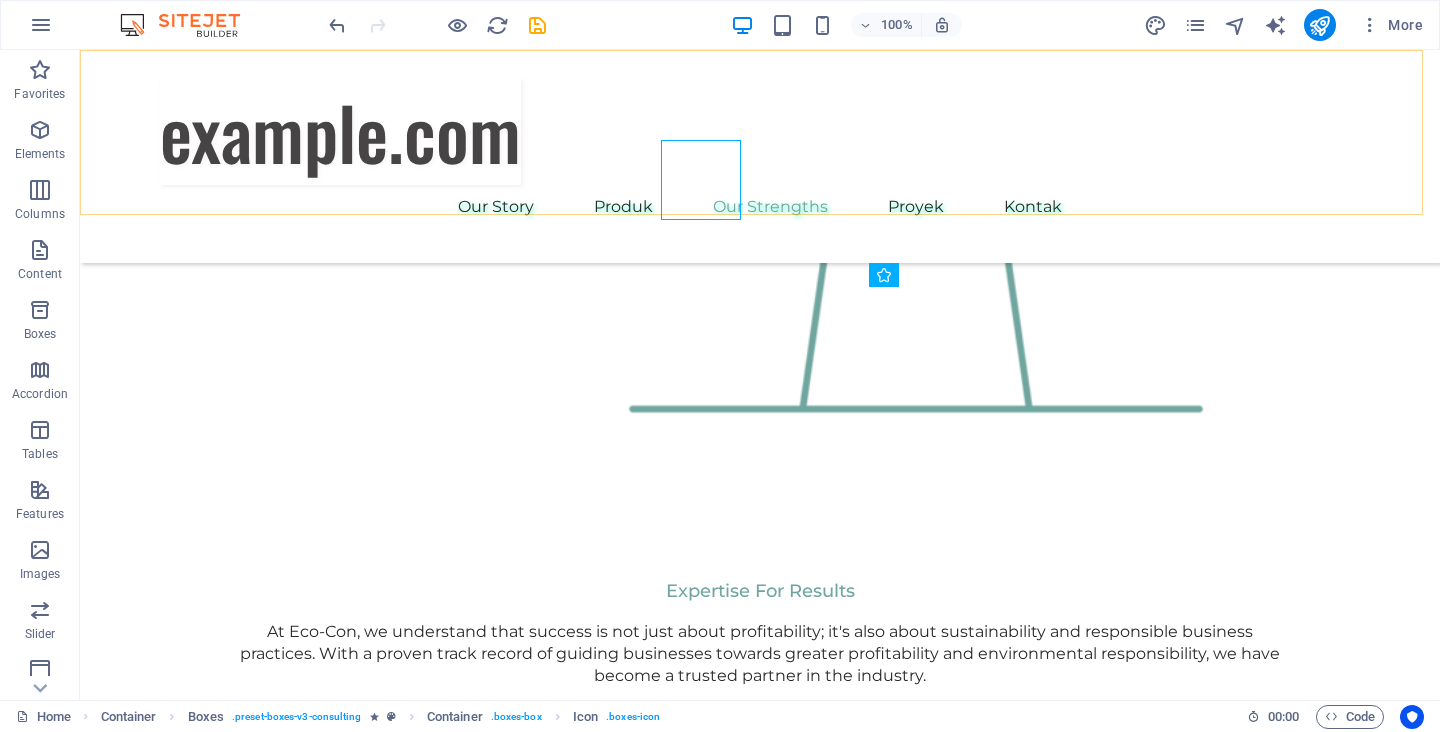 scroll, scrollTop: 2800, scrollLeft: 0, axis: vertical 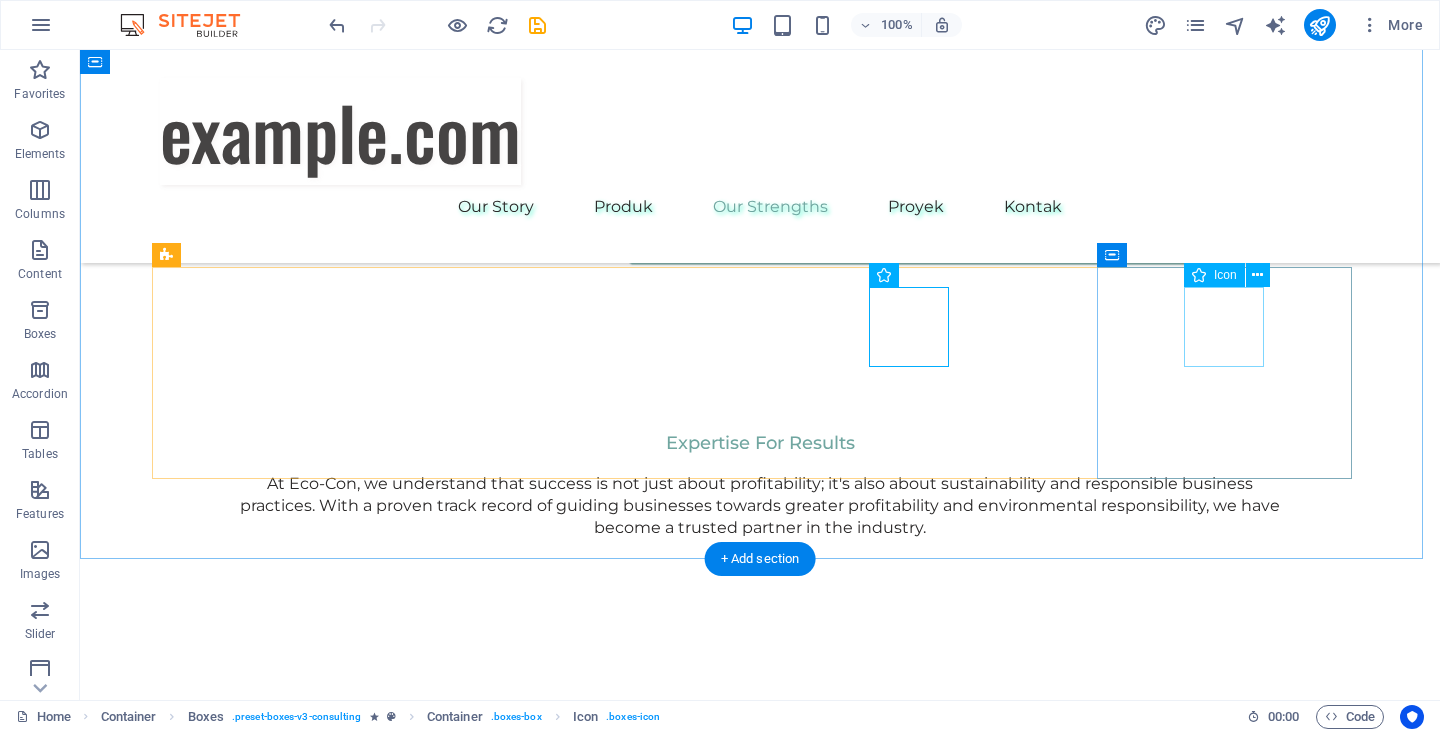 click at bounding box center (287, 3808) 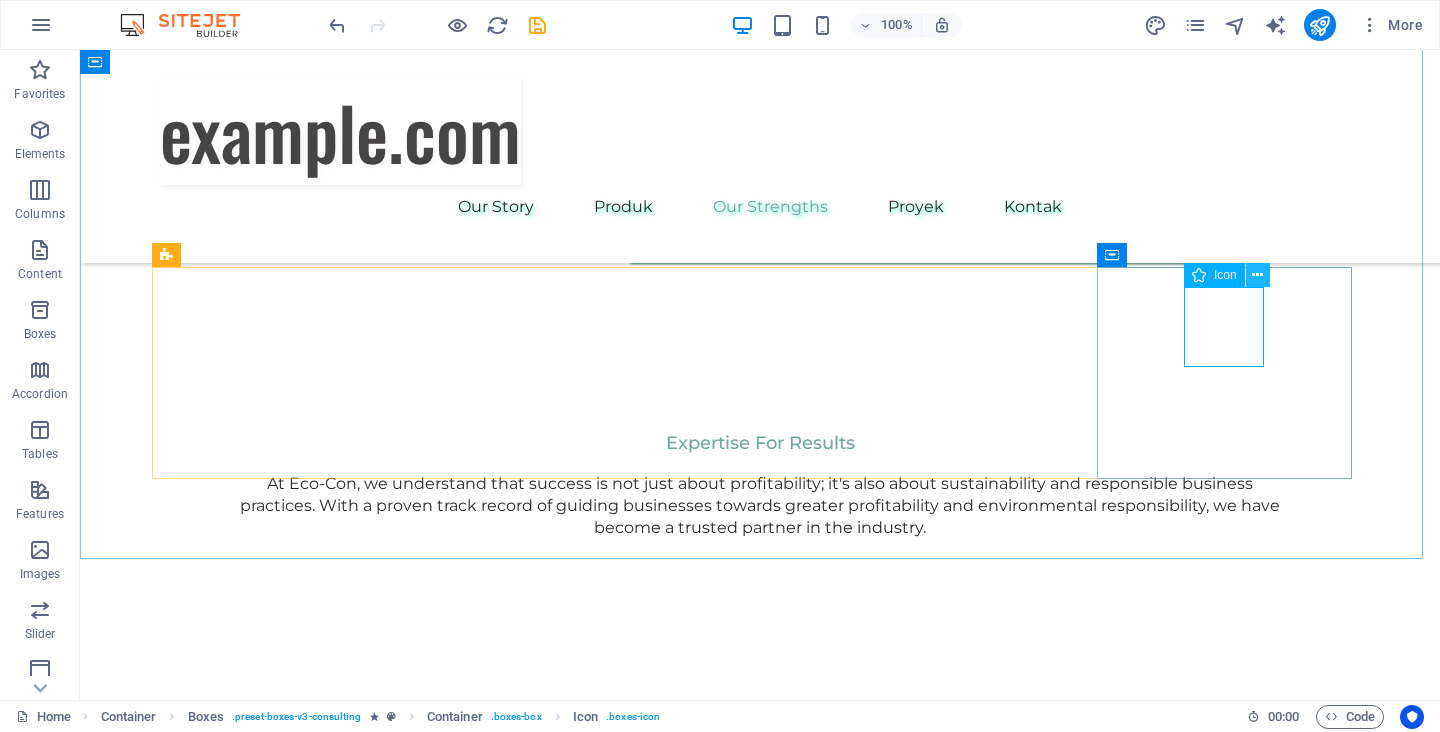 click at bounding box center (1257, 275) 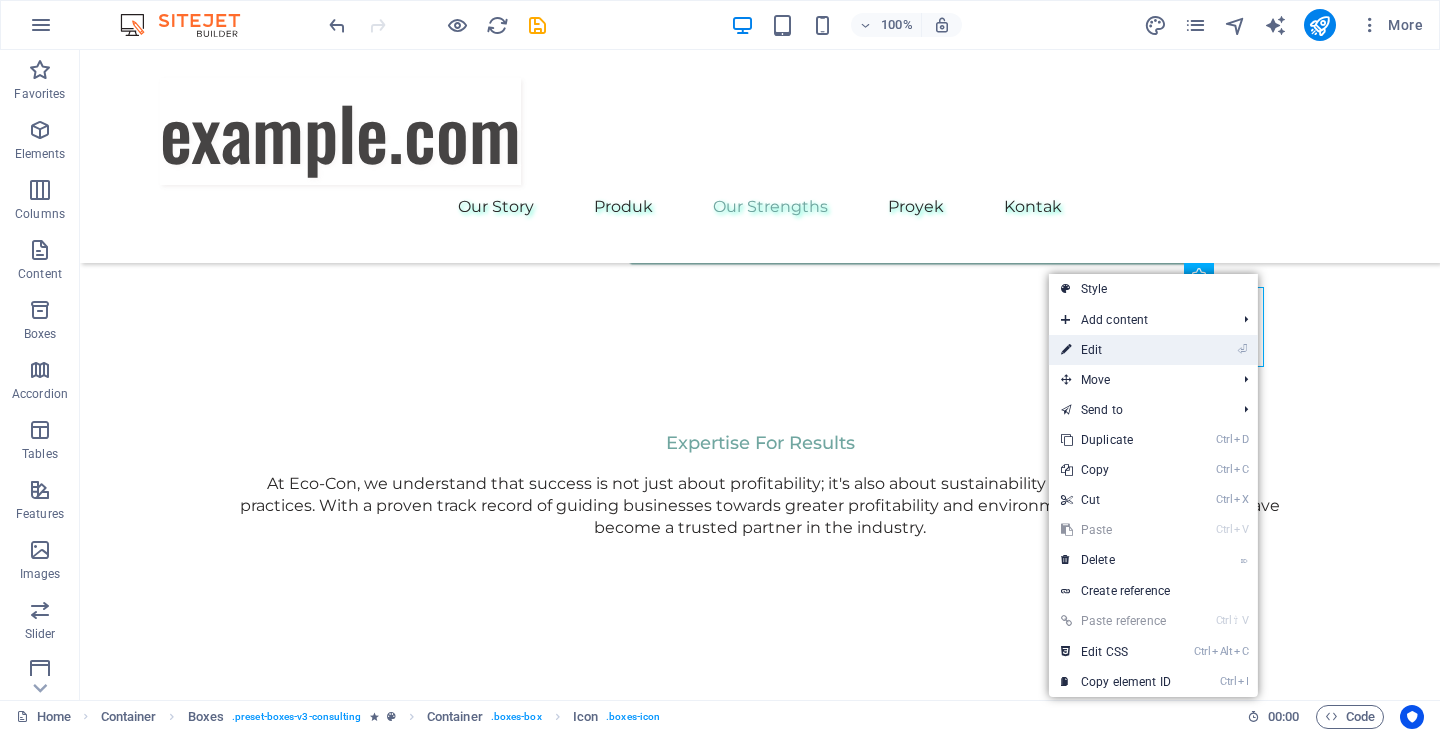 click on "⏎  Edit" at bounding box center [1153, 350] 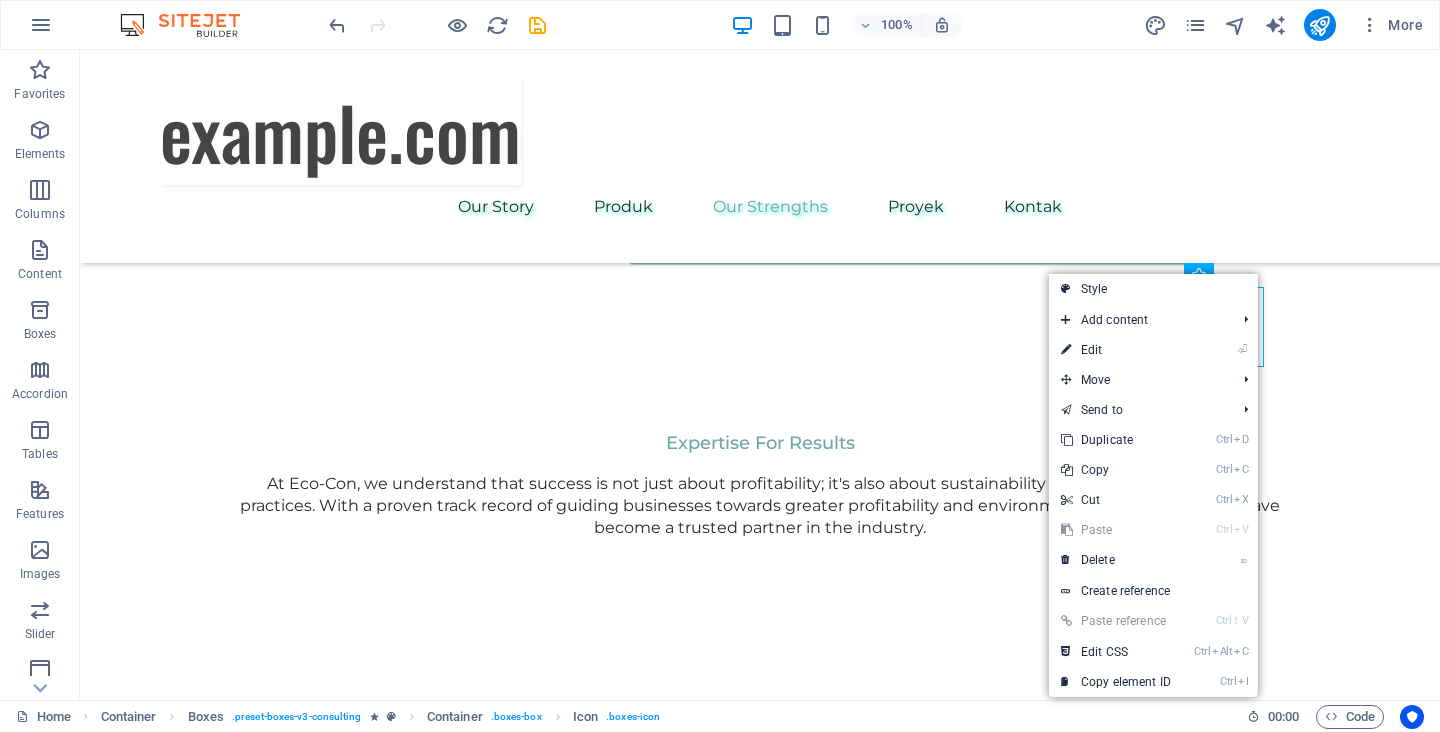 select on "xMidYMid" 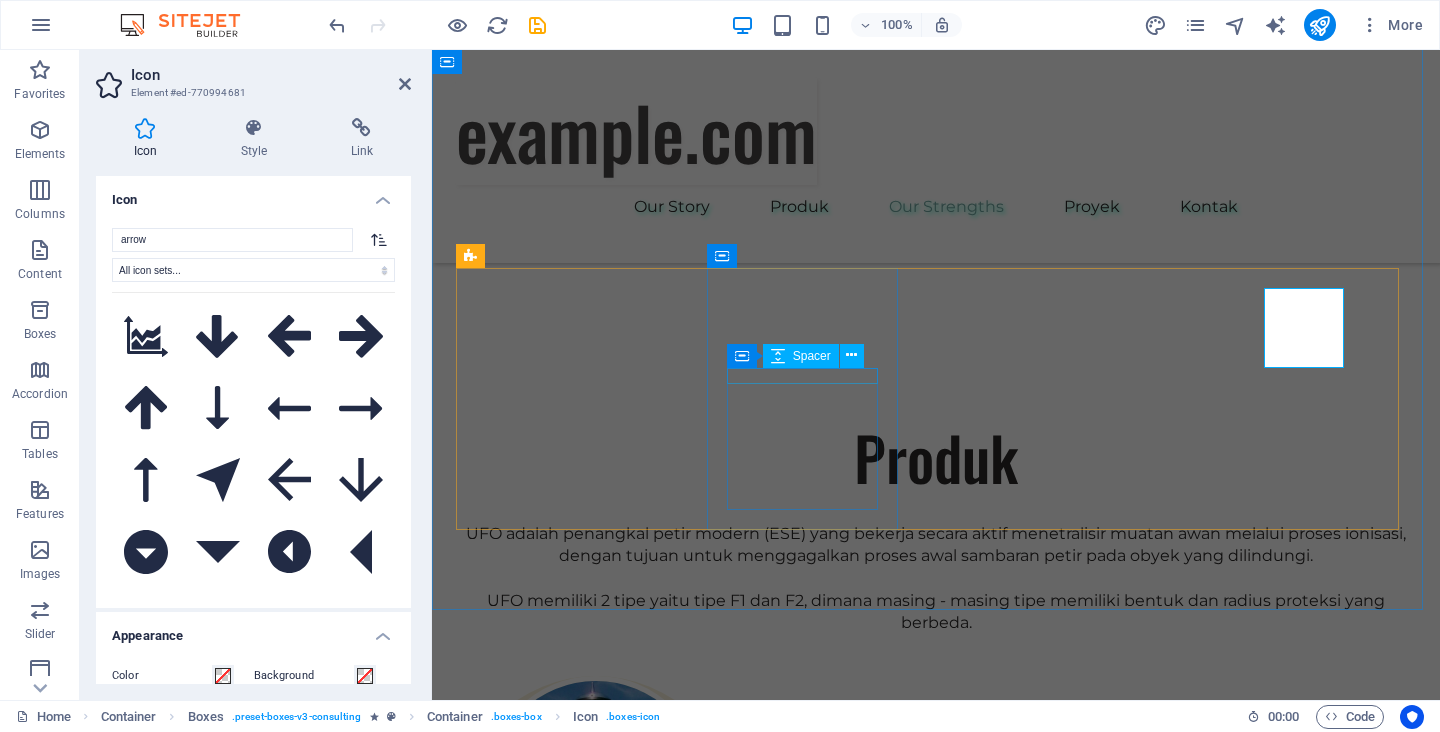 scroll, scrollTop: 2652, scrollLeft: 0, axis: vertical 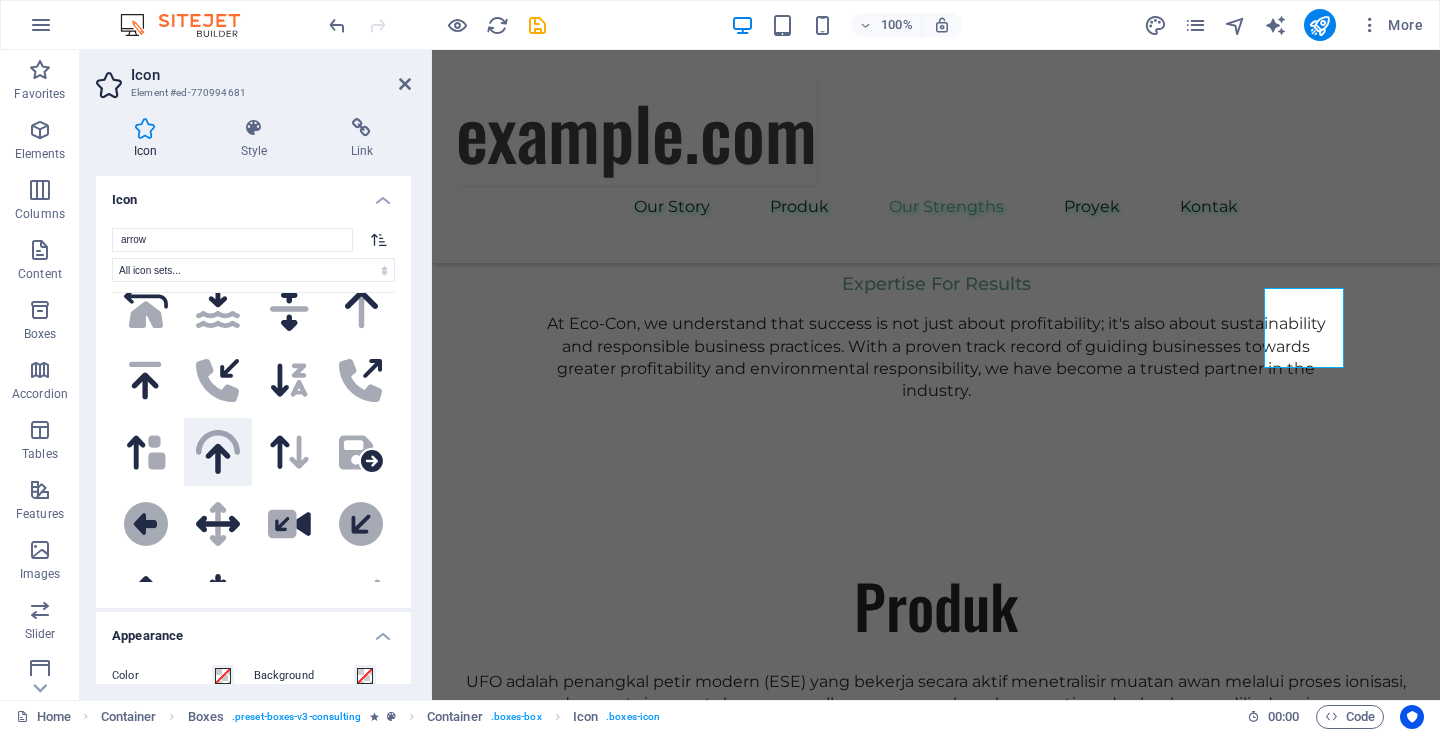 click 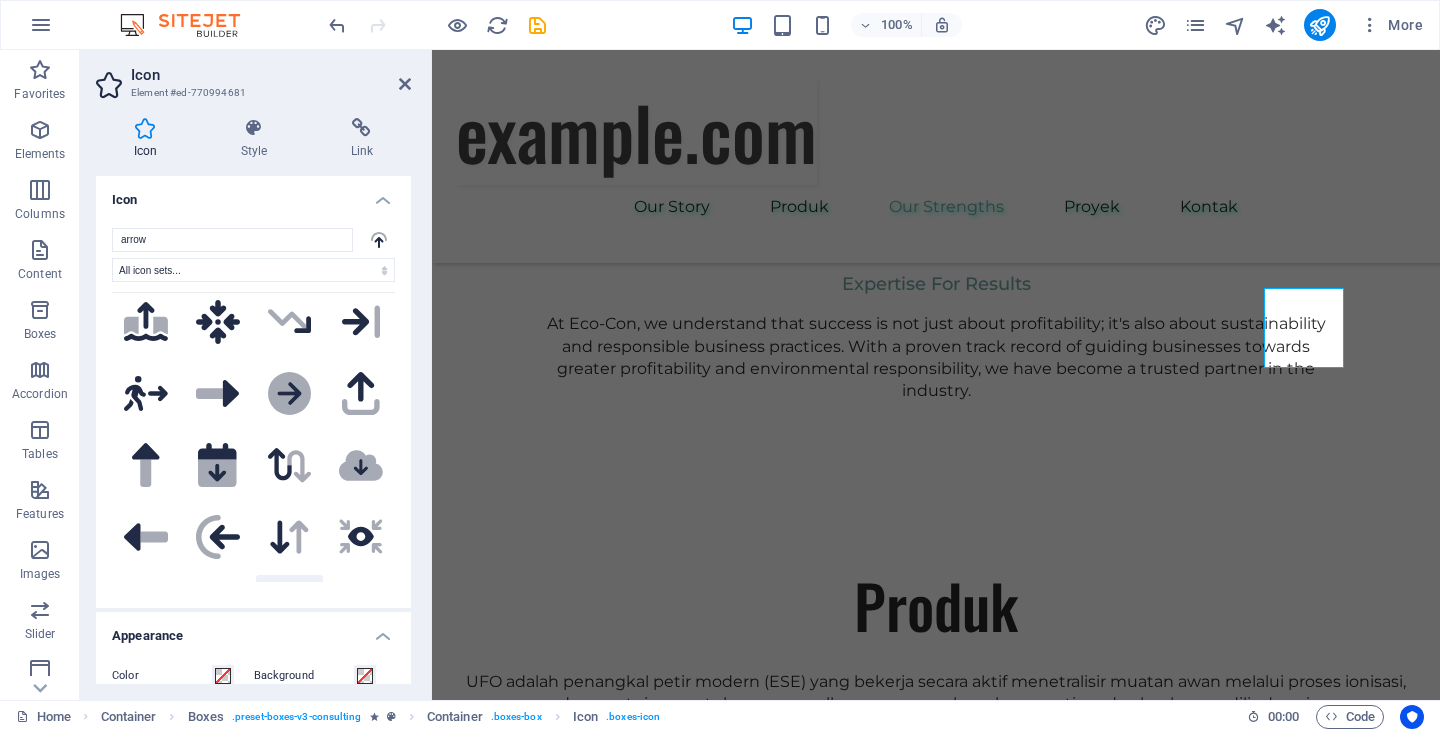 scroll, scrollTop: 3700, scrollLeft: 0, axis: vertical 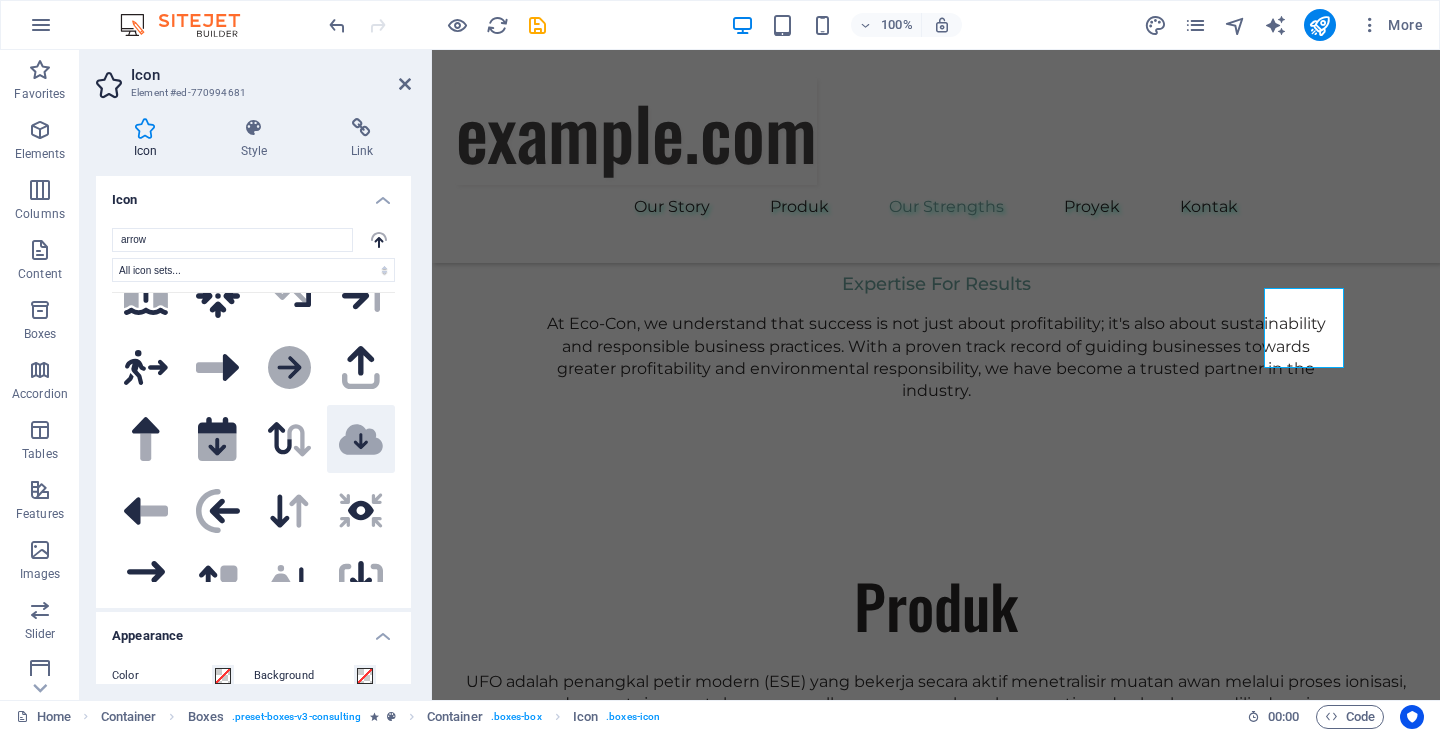 click 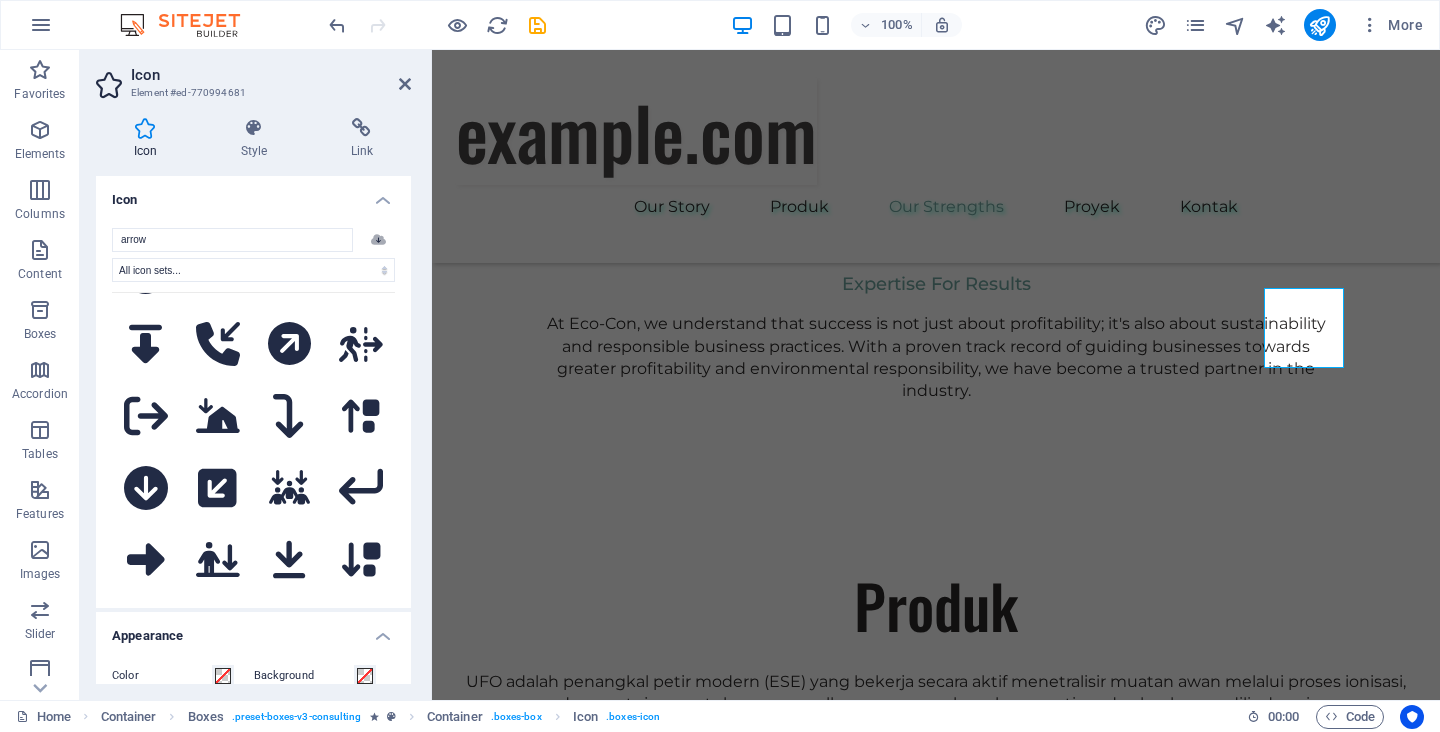 scroll, scrollTop: 8307, scrollLeft: 0, axis: vertical 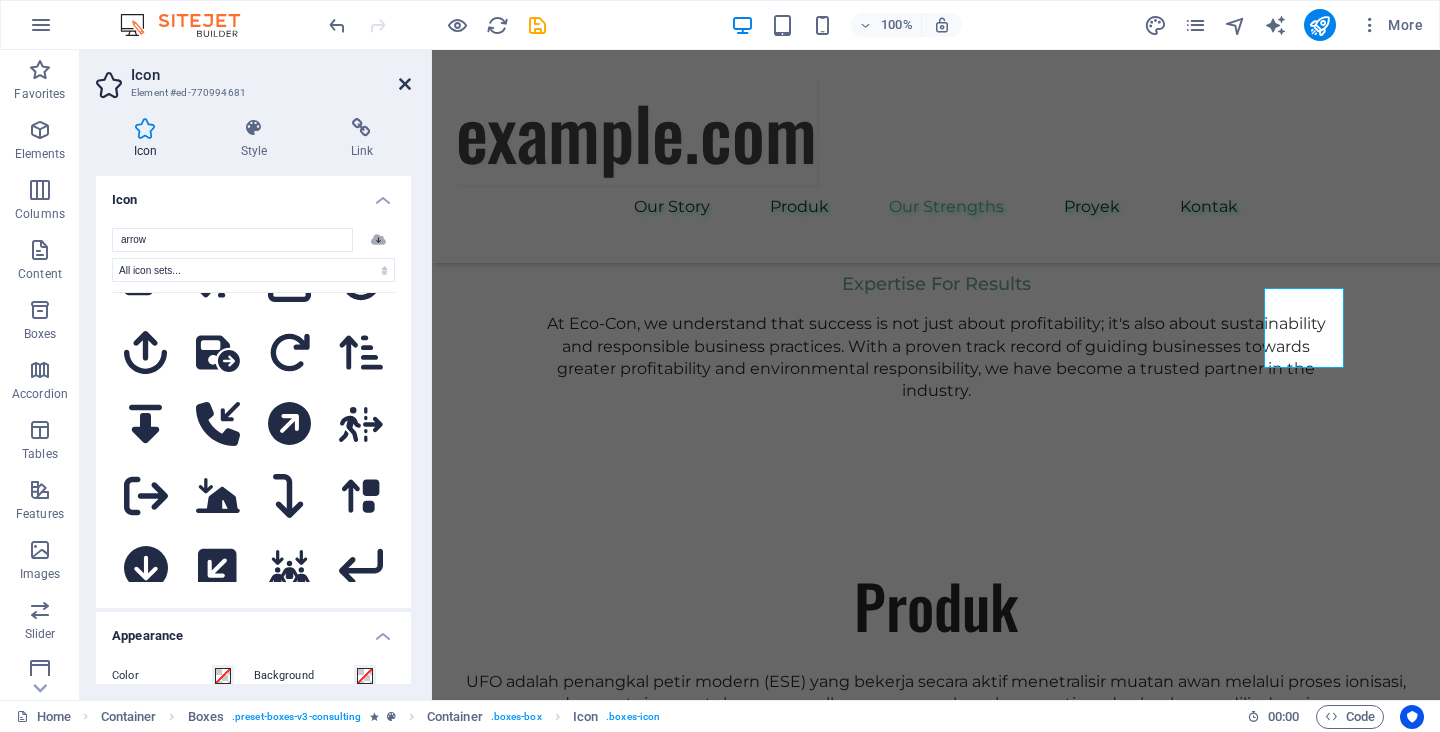 click at bounding box center (405, 84) 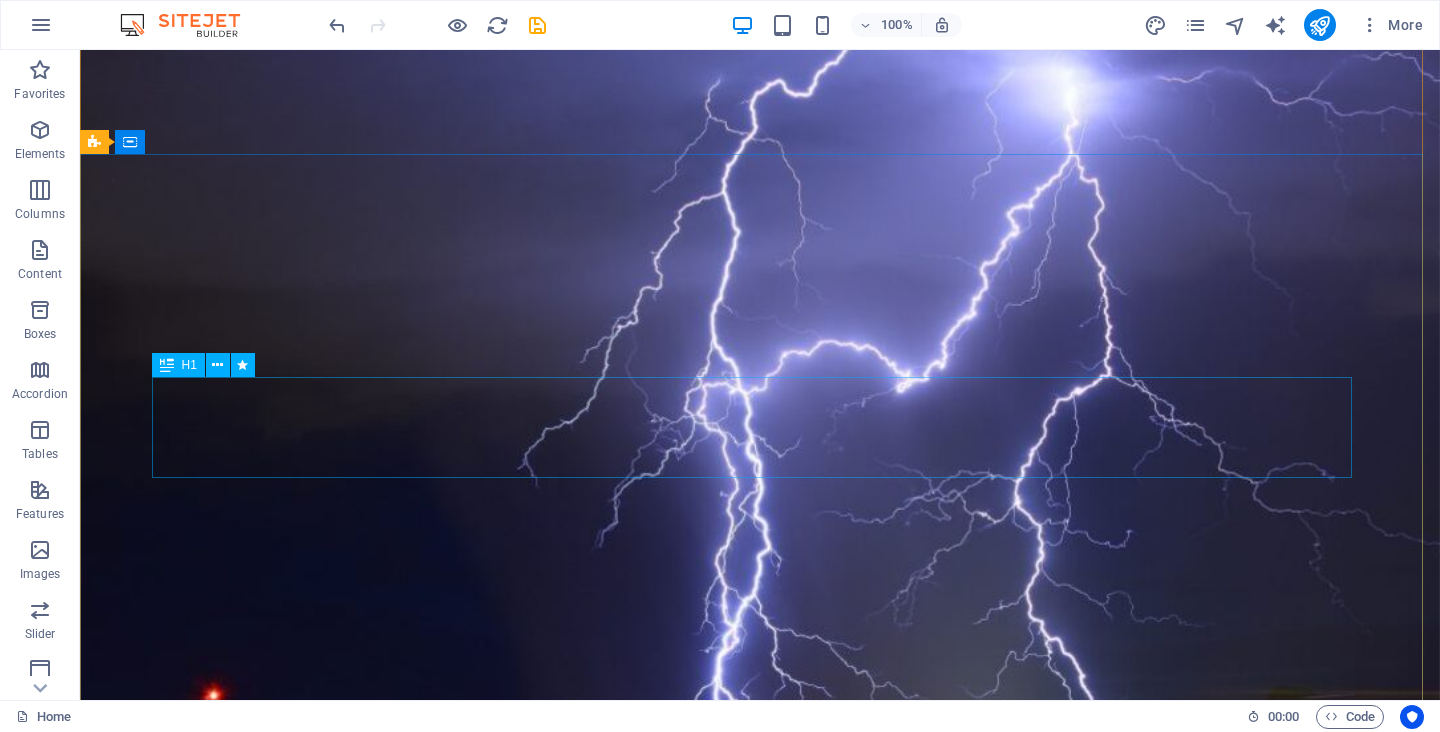 scroll, scrollTop: 0, scrollLeft: 0, axis: both 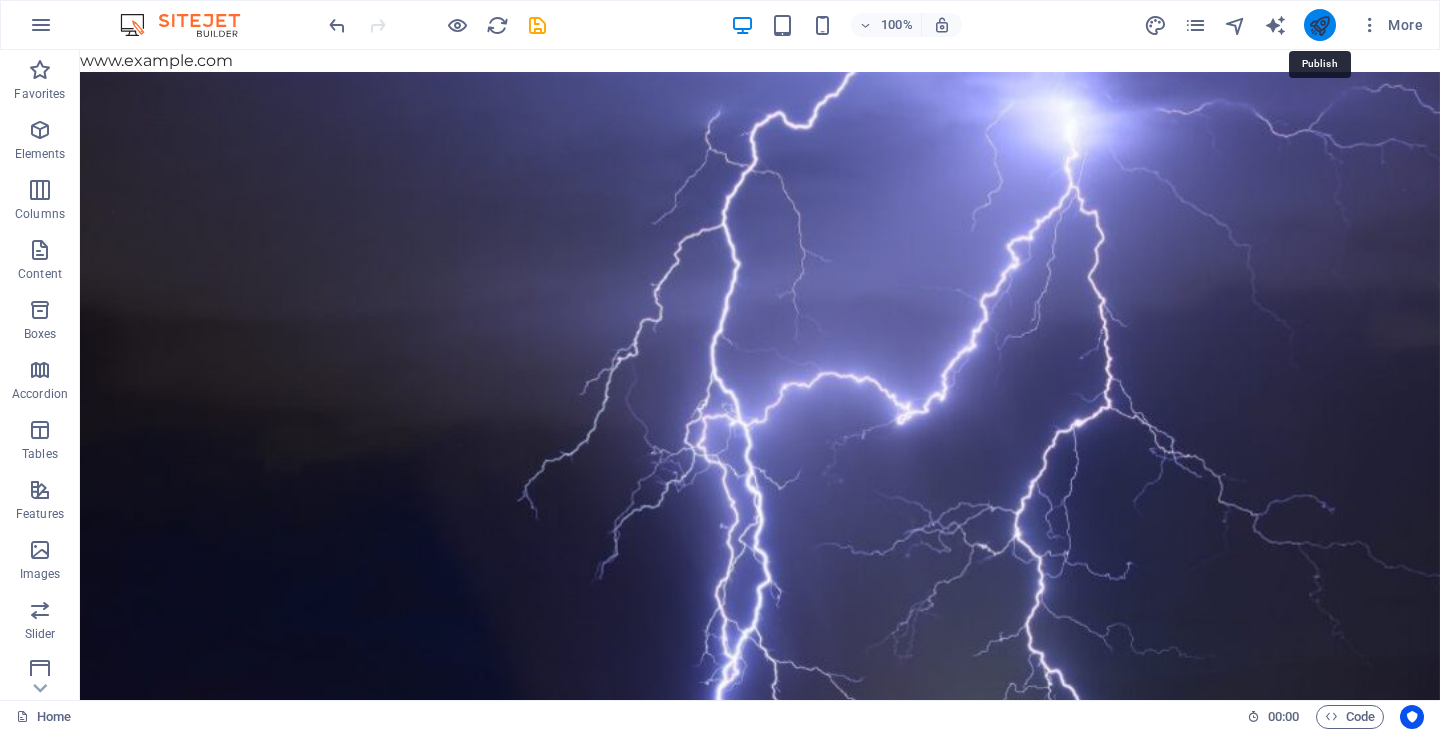 click at bounding box center (1319, 25) 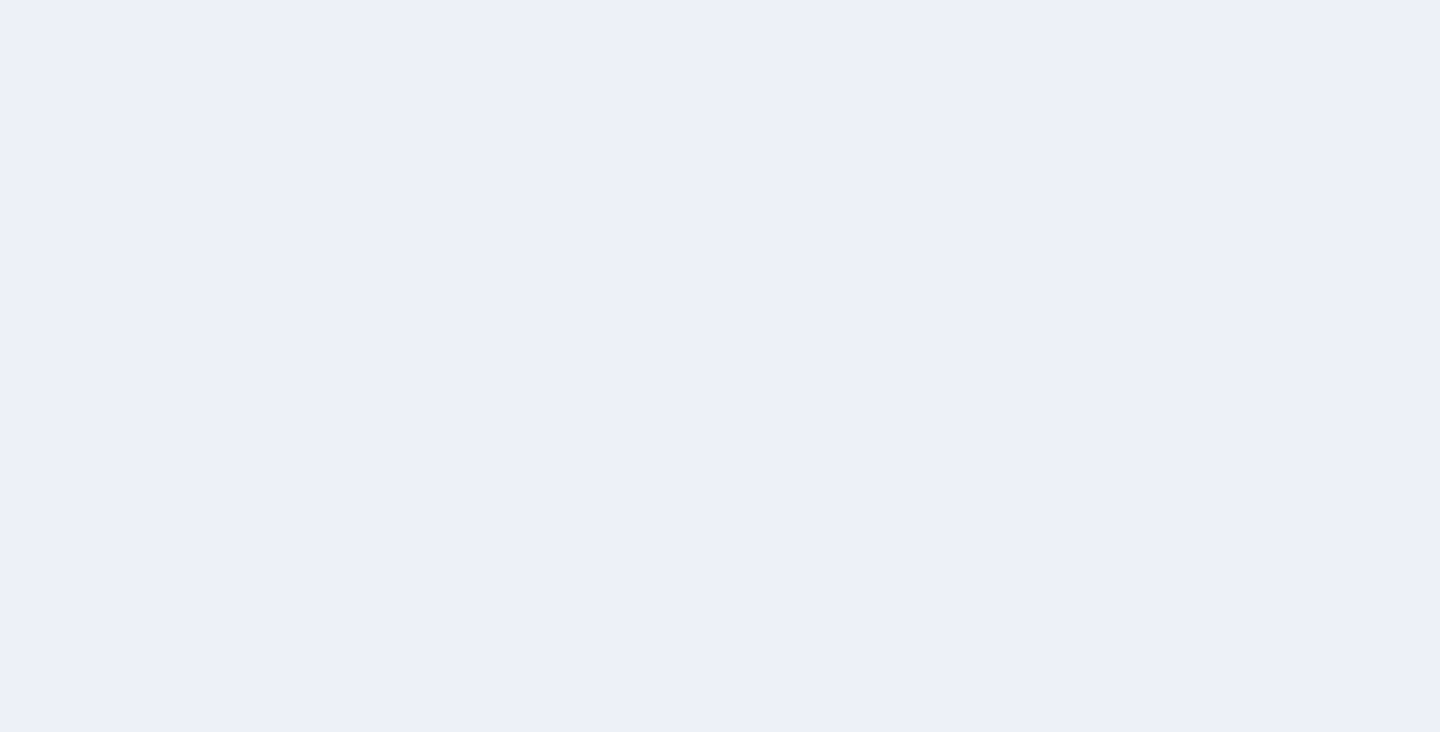 scroll, scrollTop: 0, scrollLeft: 0, axis: both 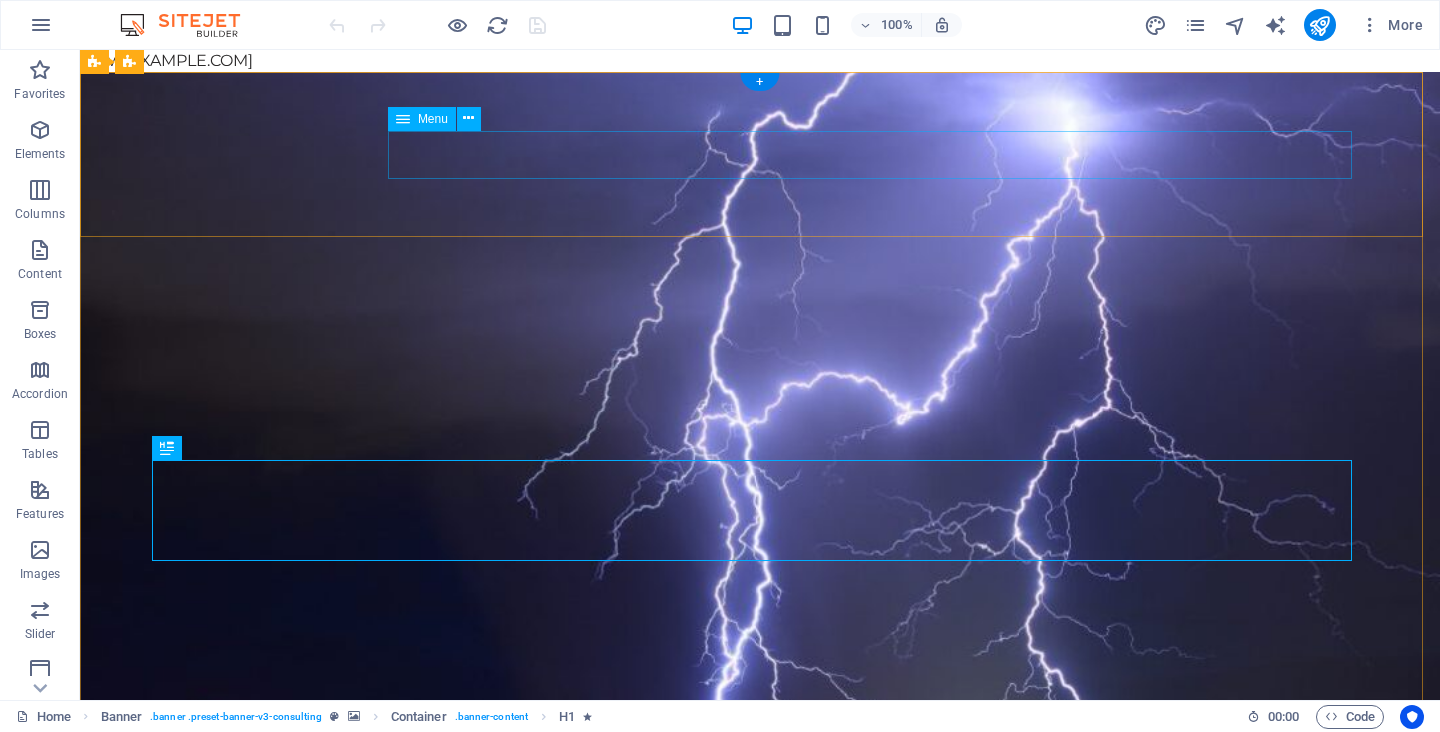 click on "Our Story Produk Our Strengths Proyek Kontak" at bounding box center (760, 1129) 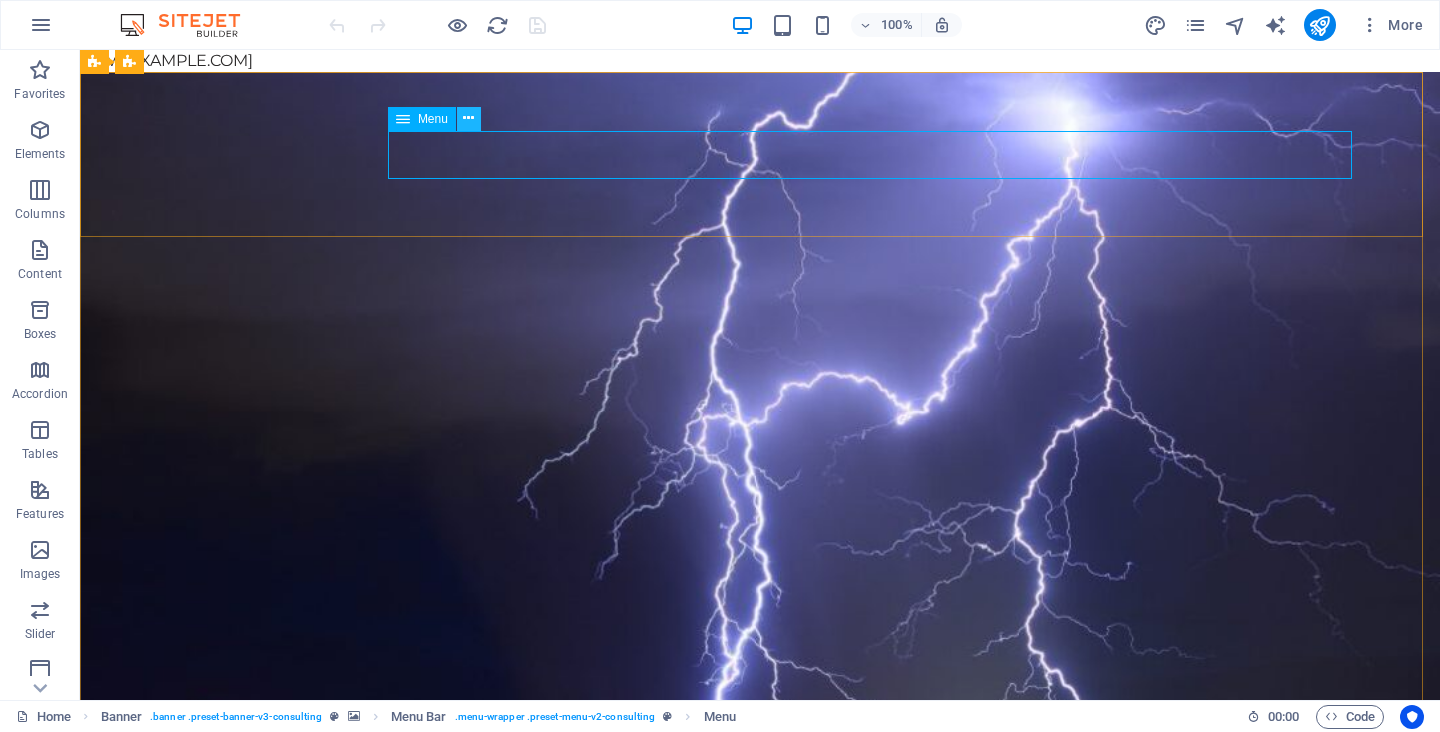 click at bounding box center (468, 118) 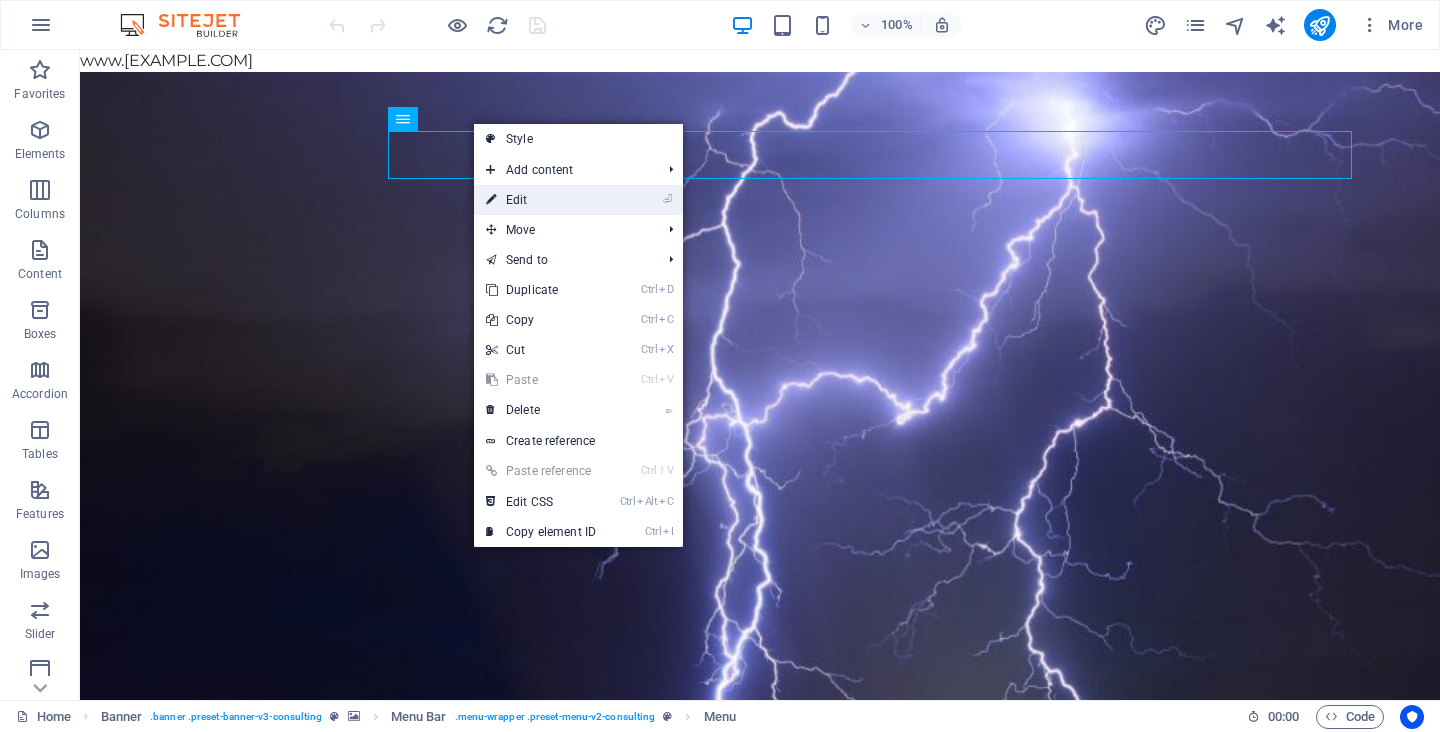 click on "⏎  Edit" at bounding box center (541, 200) 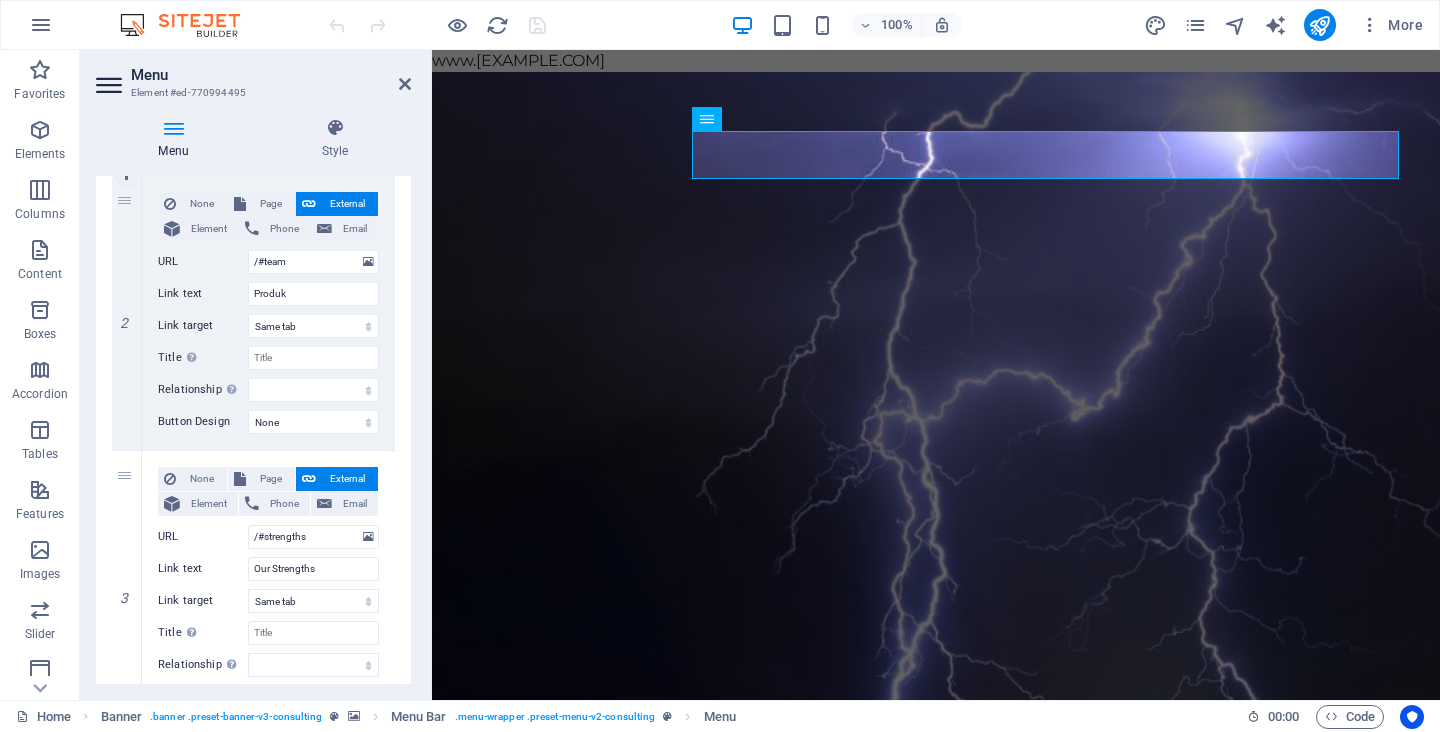 scroll, scrollTop: 500, scrollLeft: 0, axis: vertical 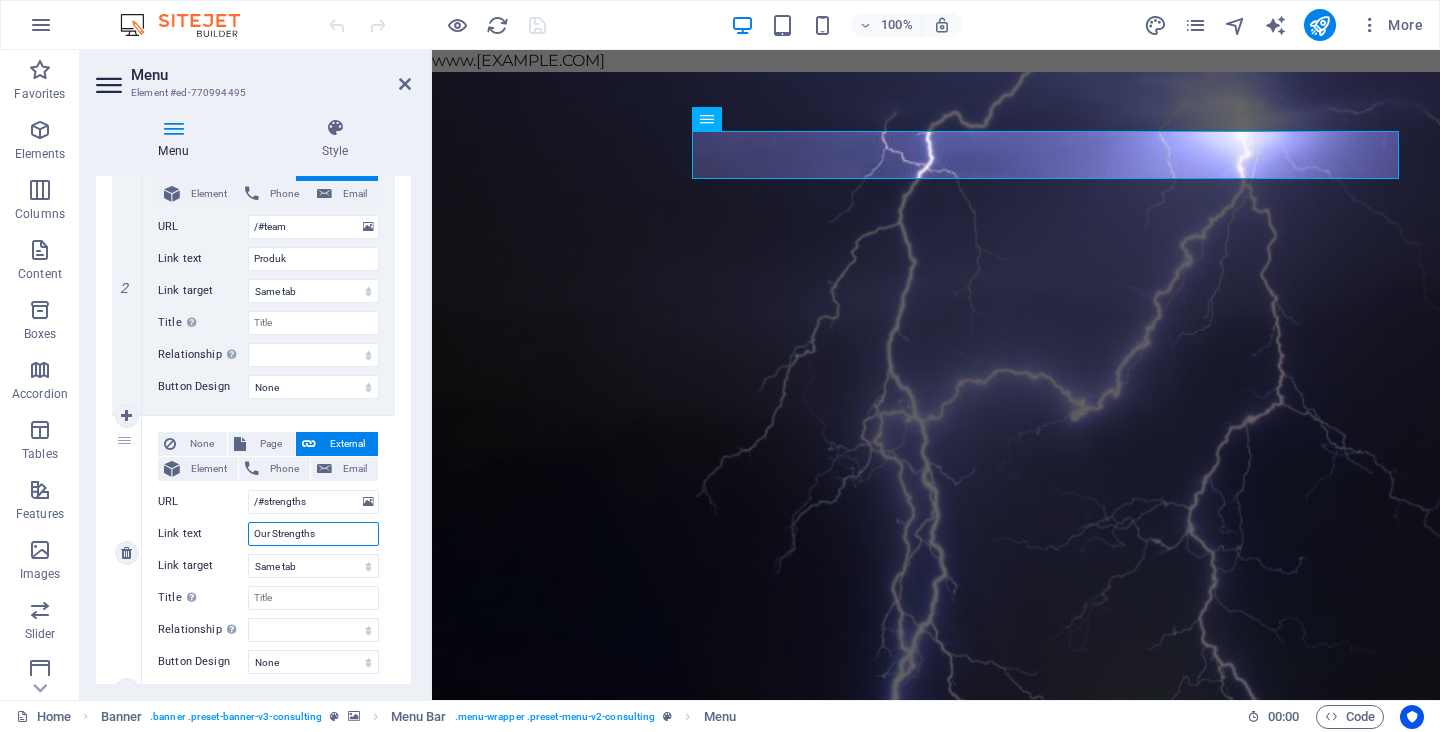 click on "Our Strengths" at bounding box center (313, 534) 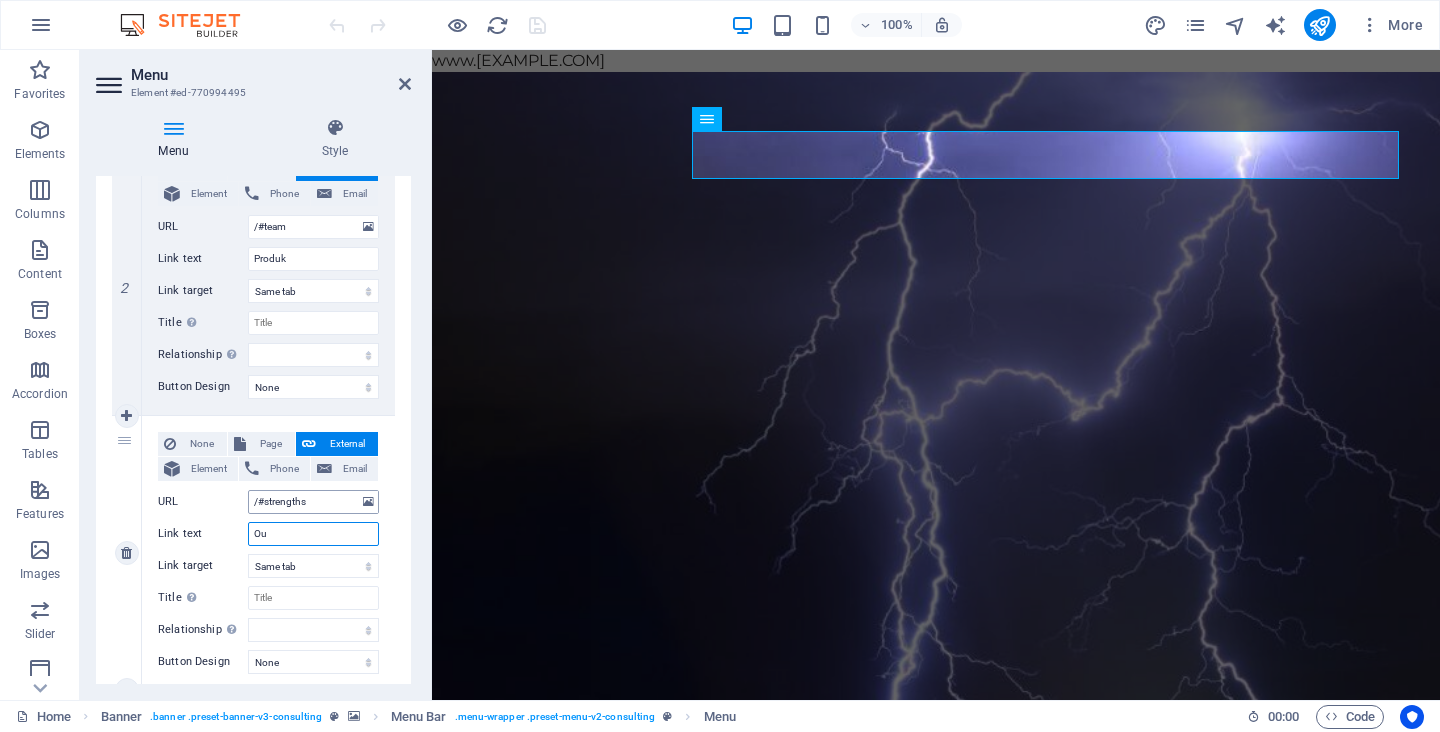 type on "O" 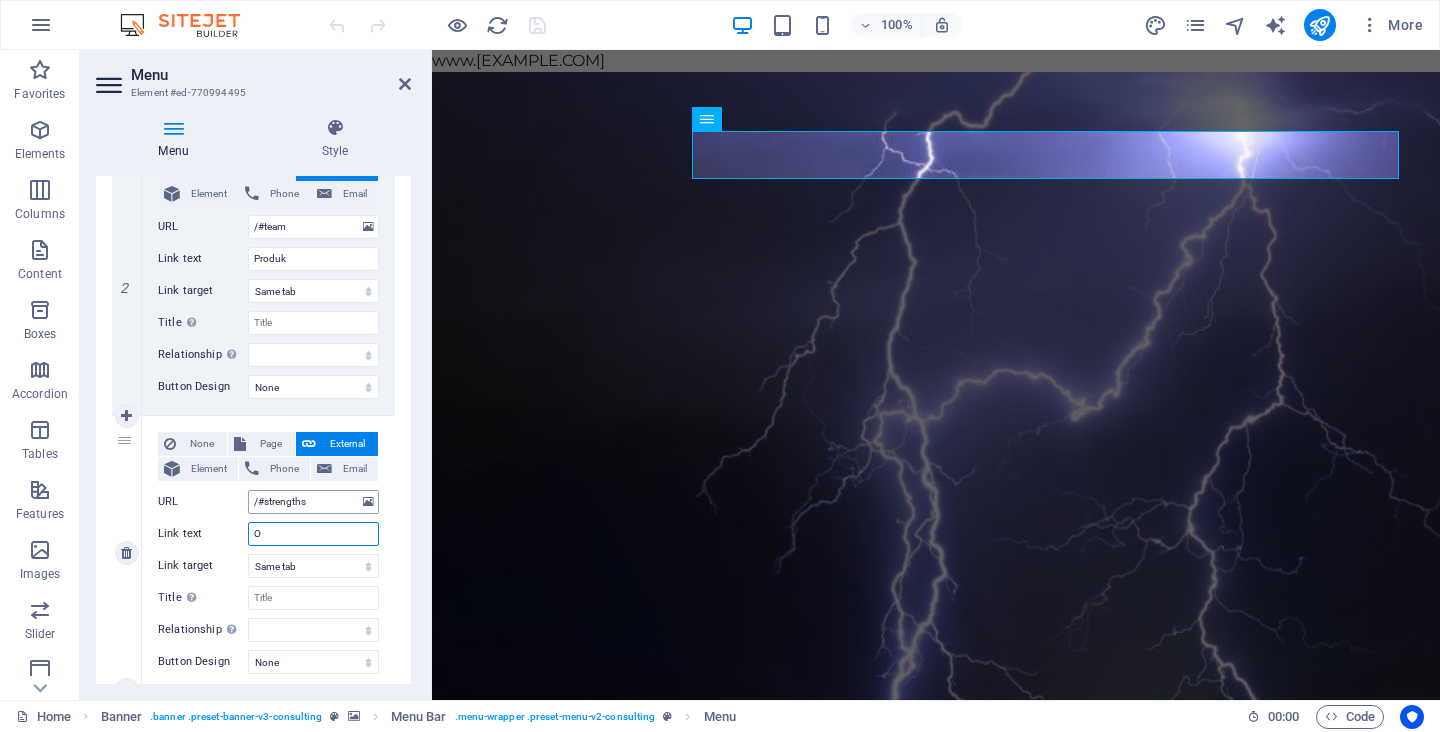 type 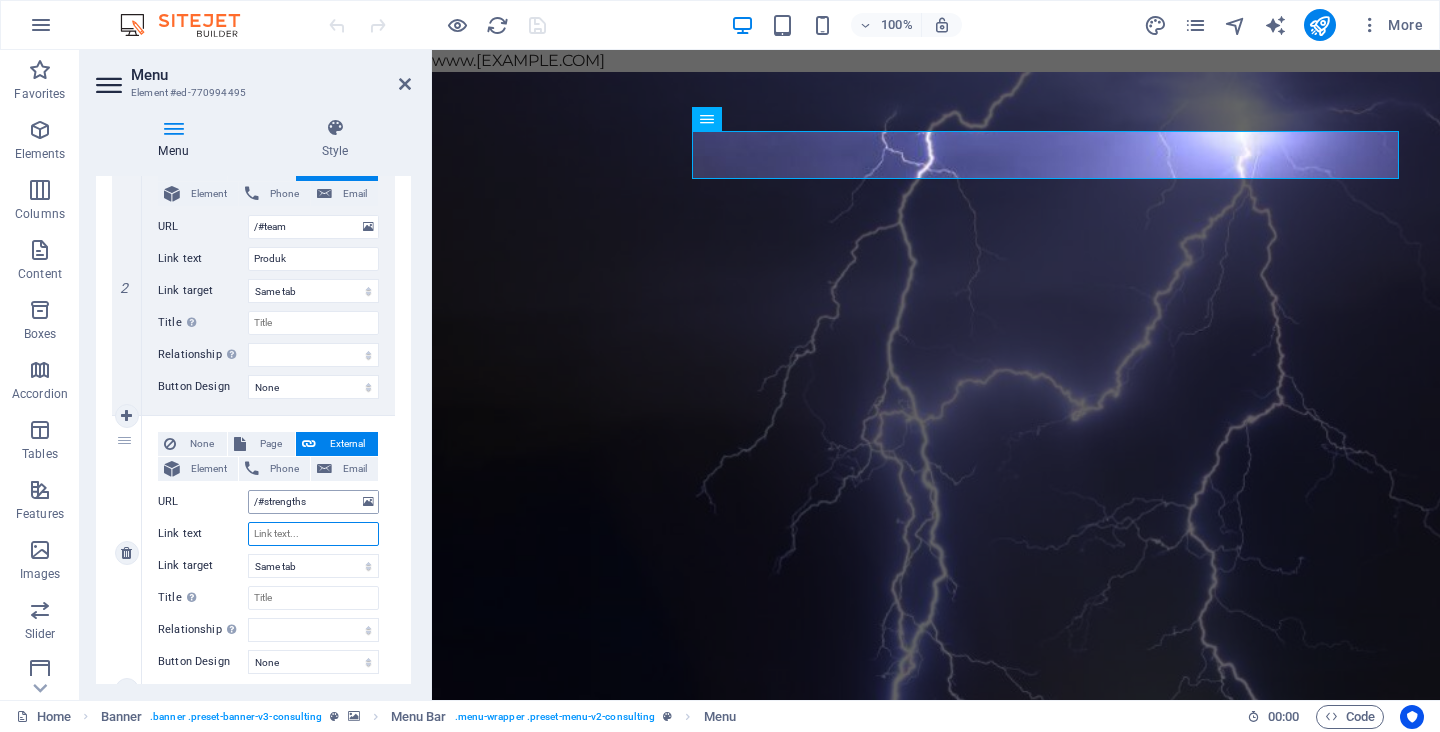 select 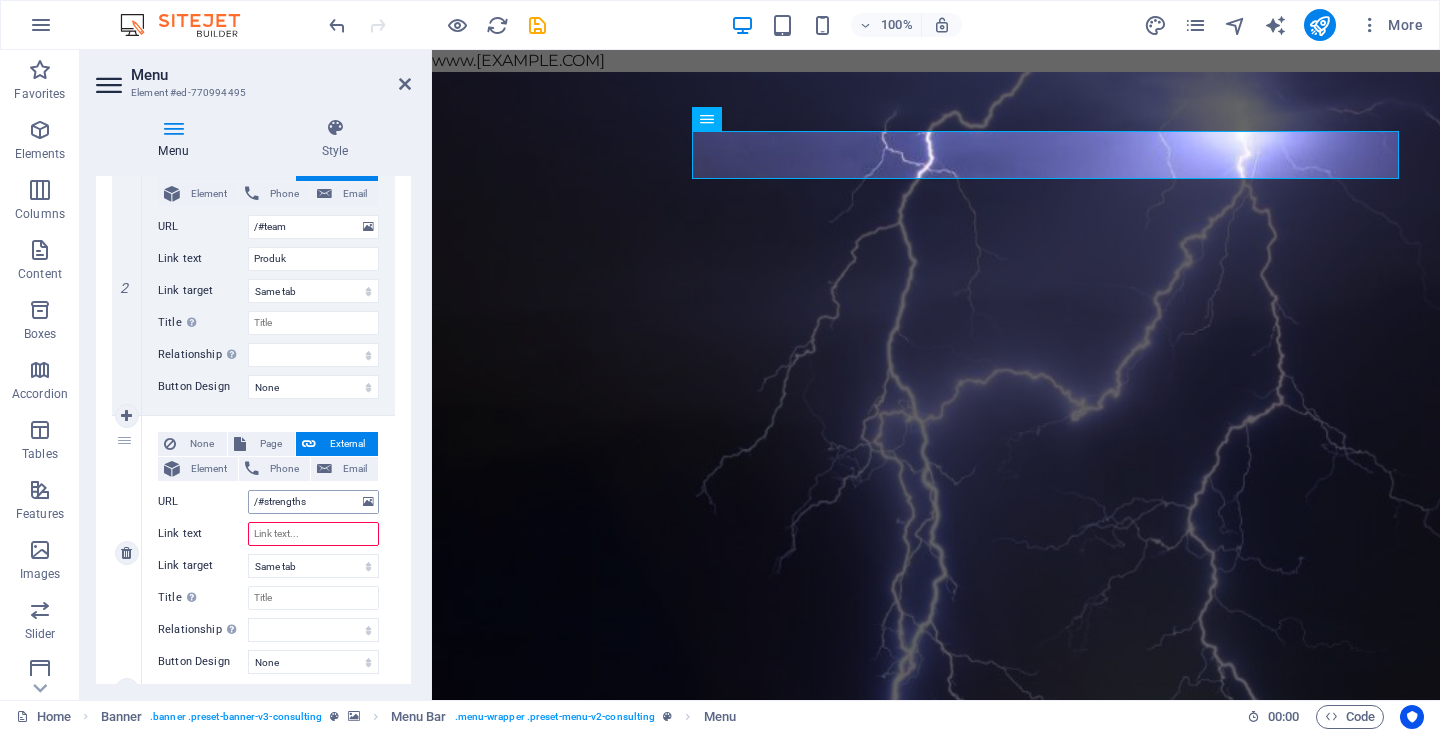 type on "K" 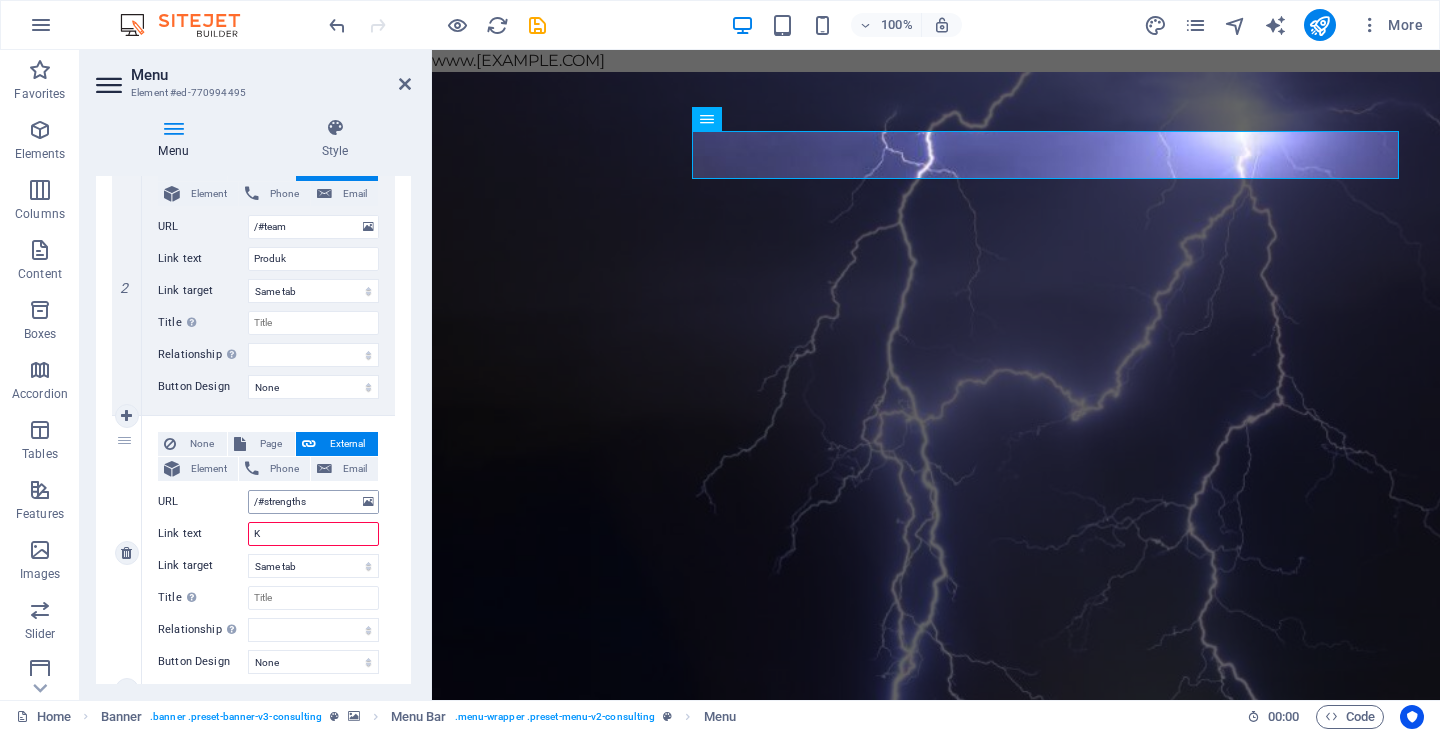 select 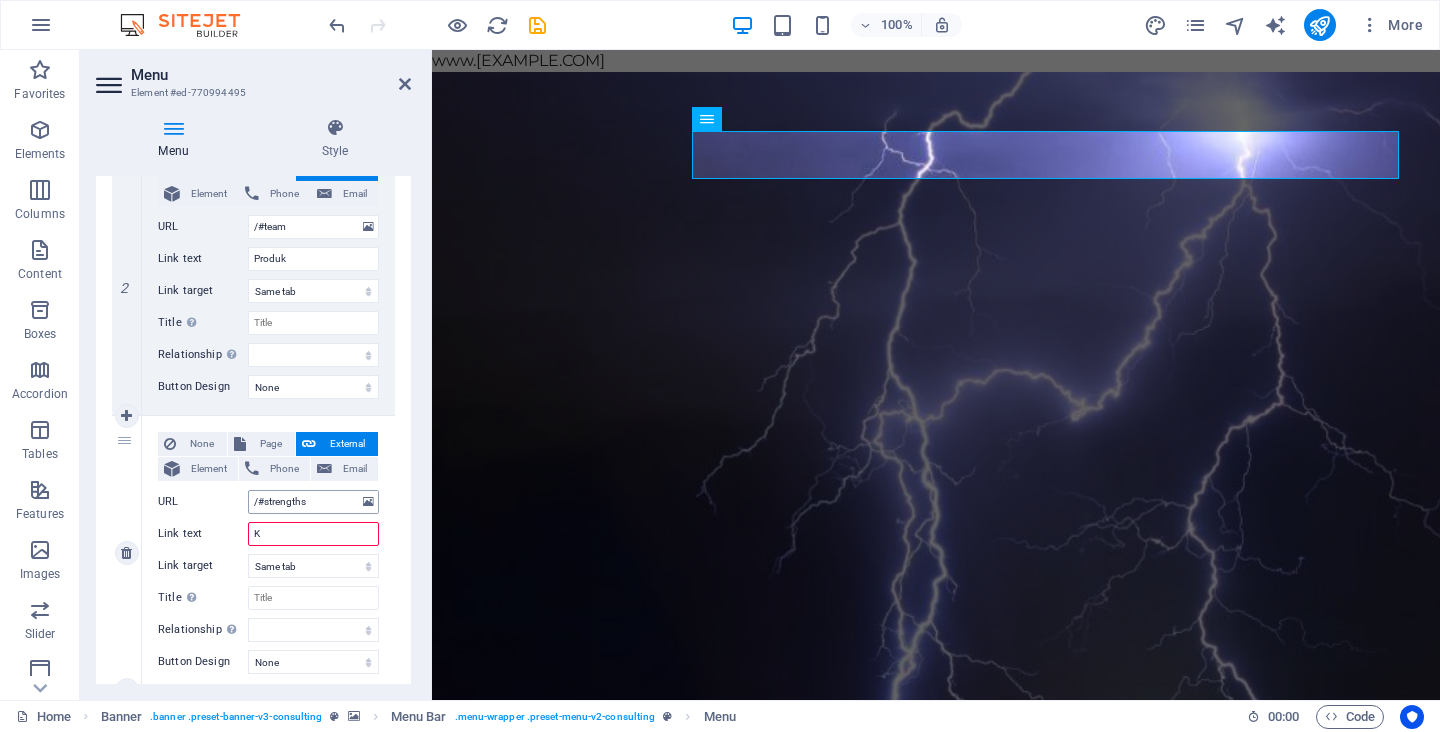 type on "Ke" 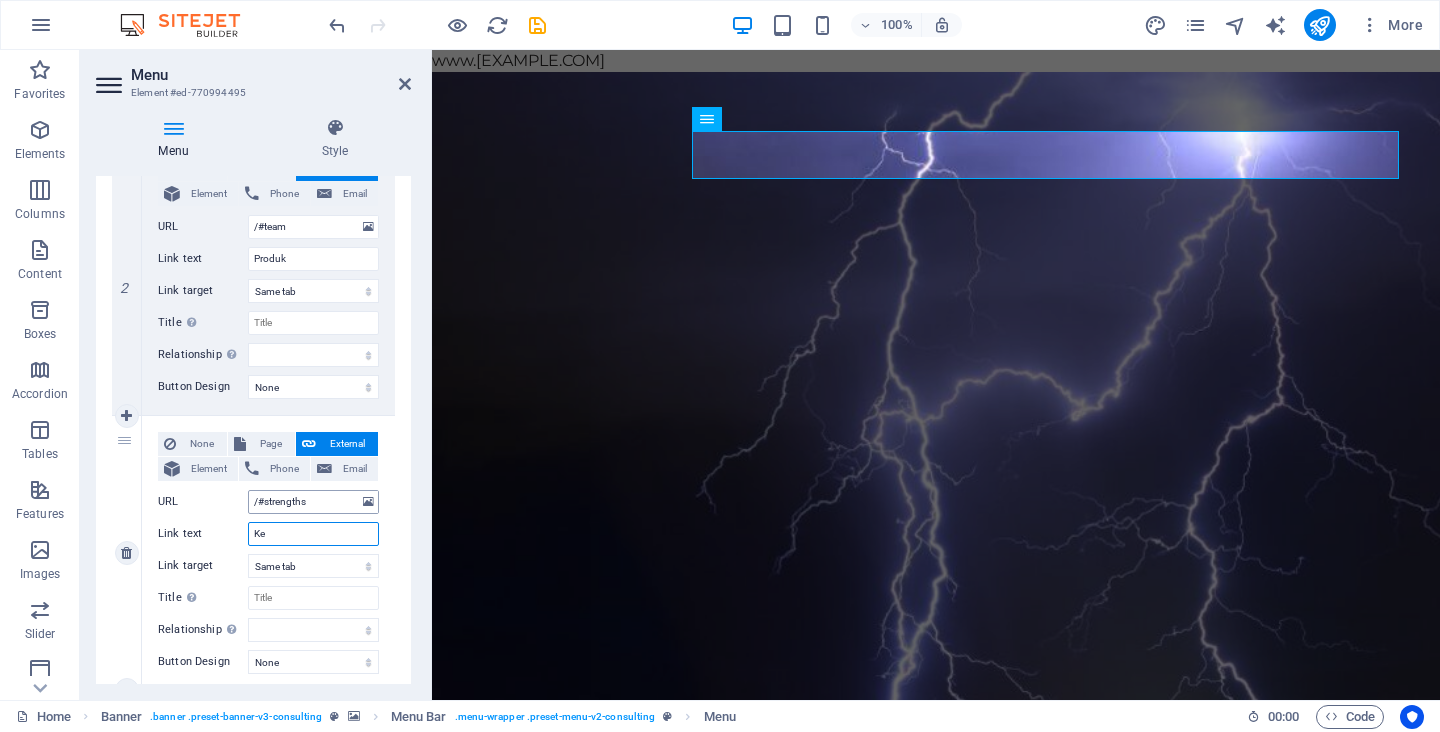 select 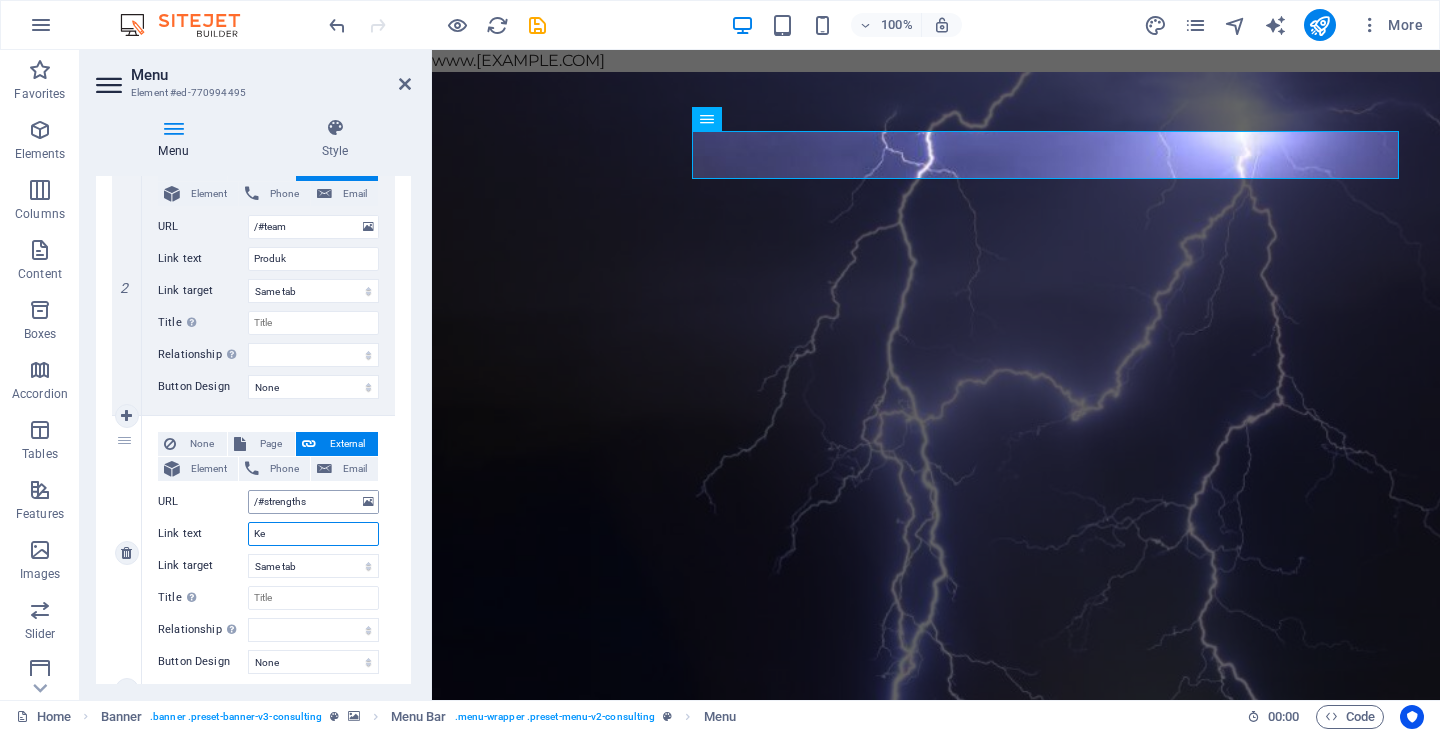 type on "Keu" 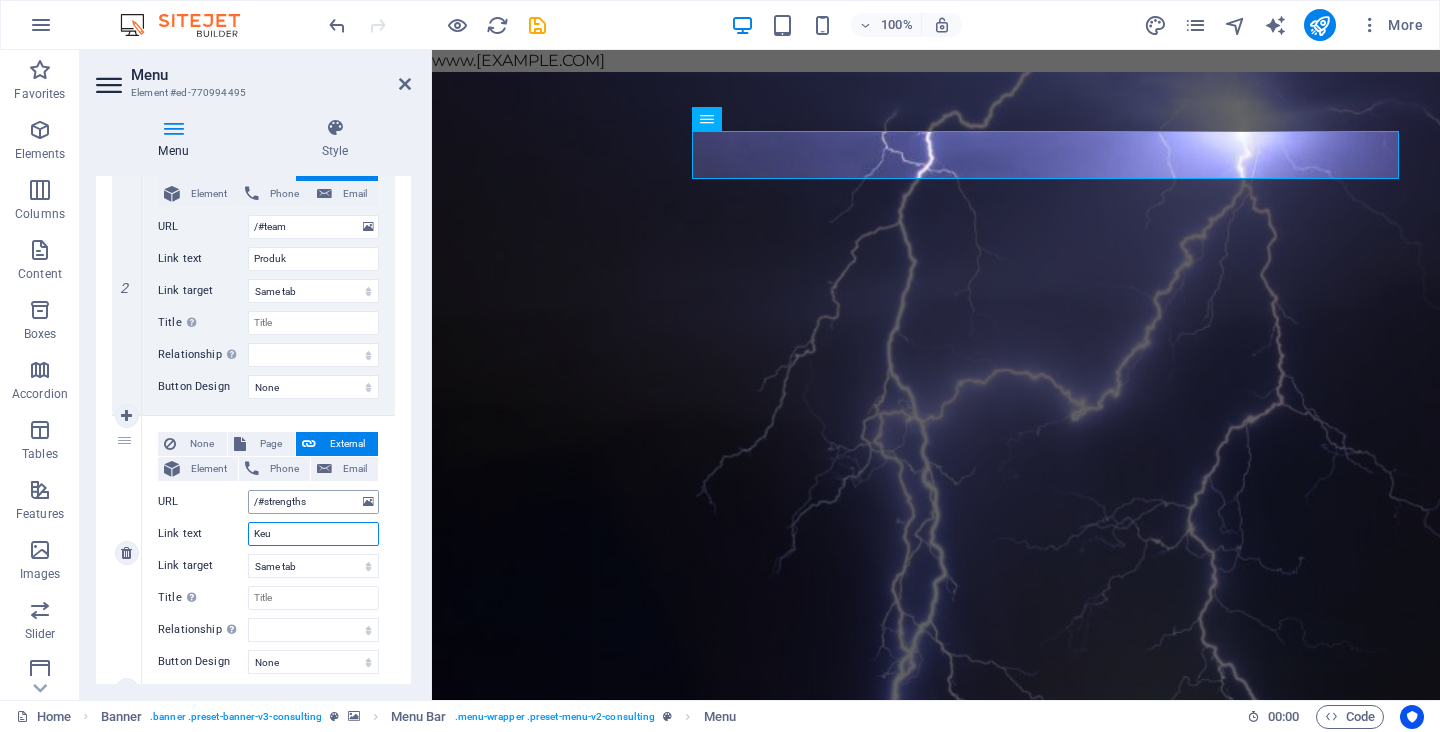select 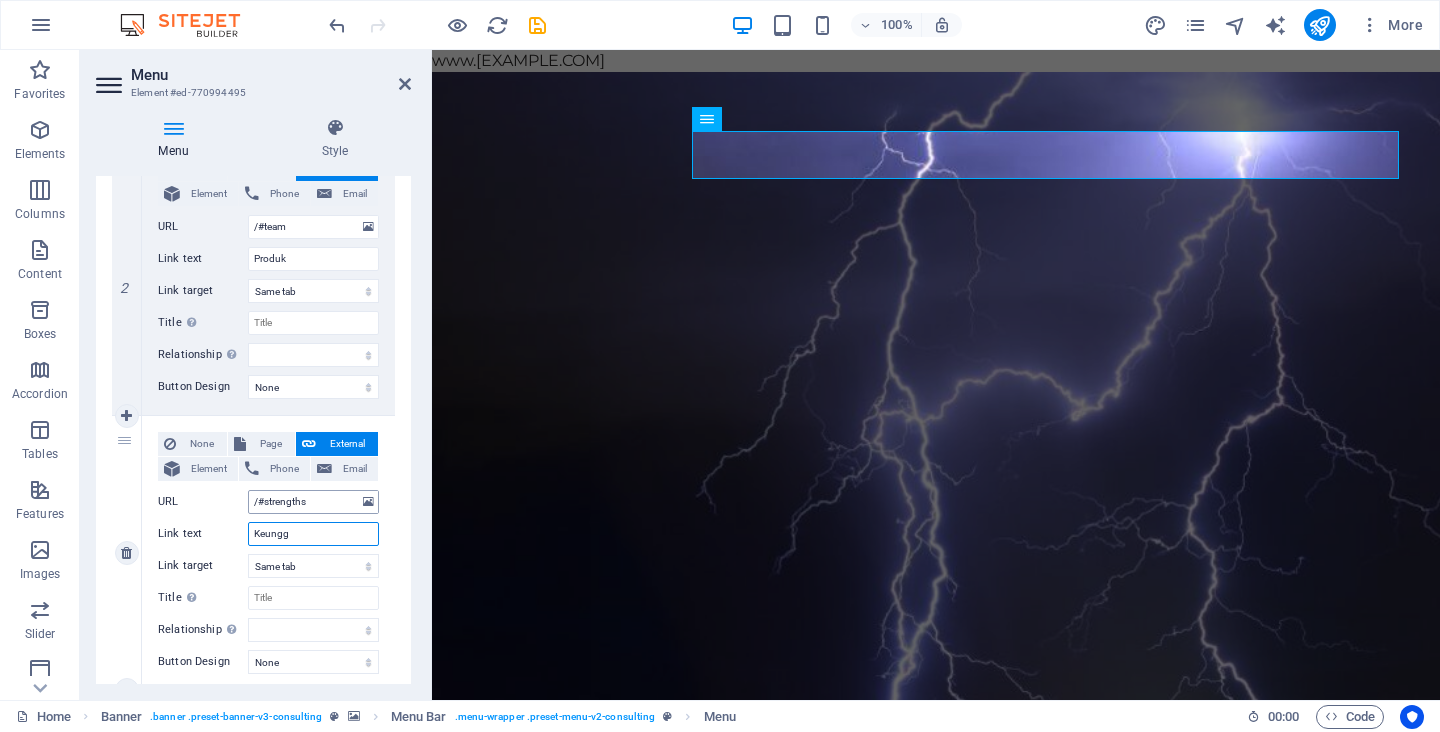 type on "Keunggu" 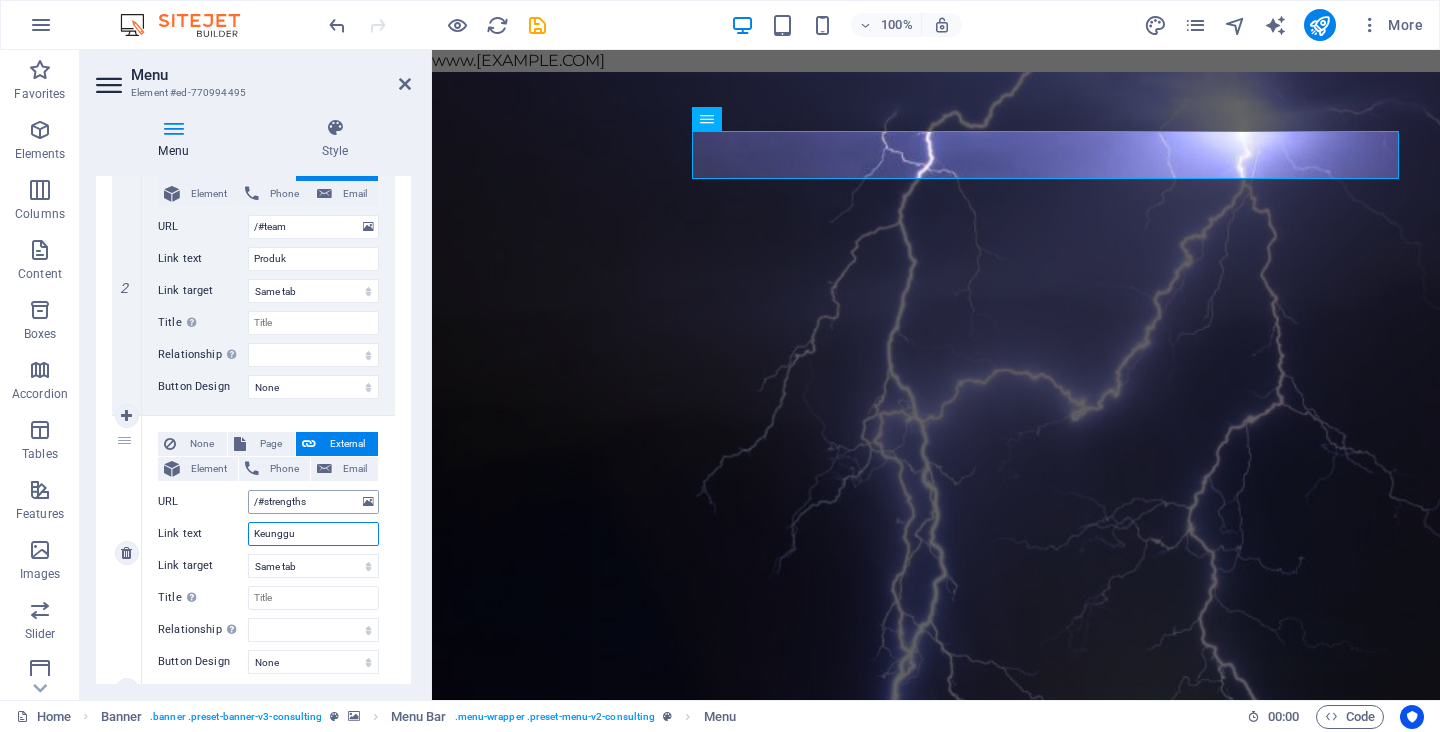 select 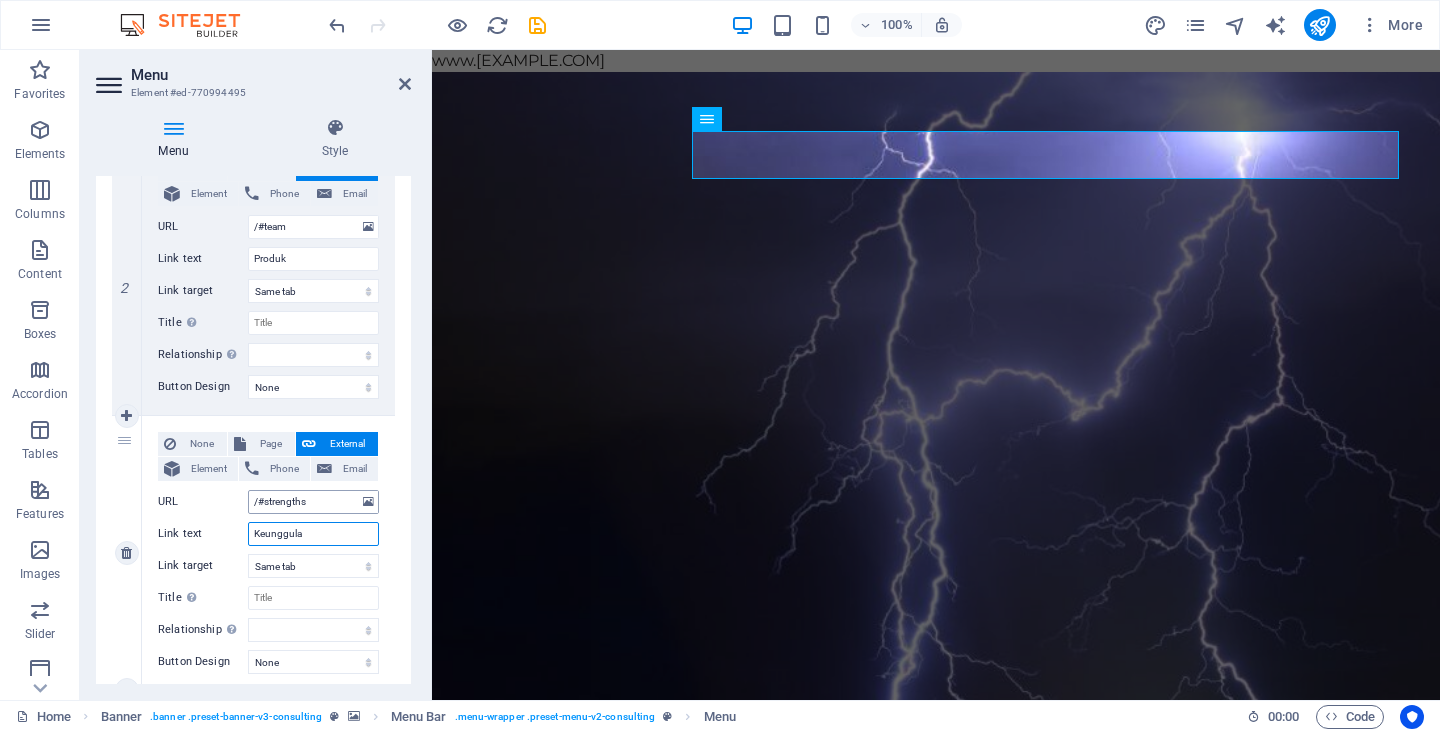 type on "Keunggulan" 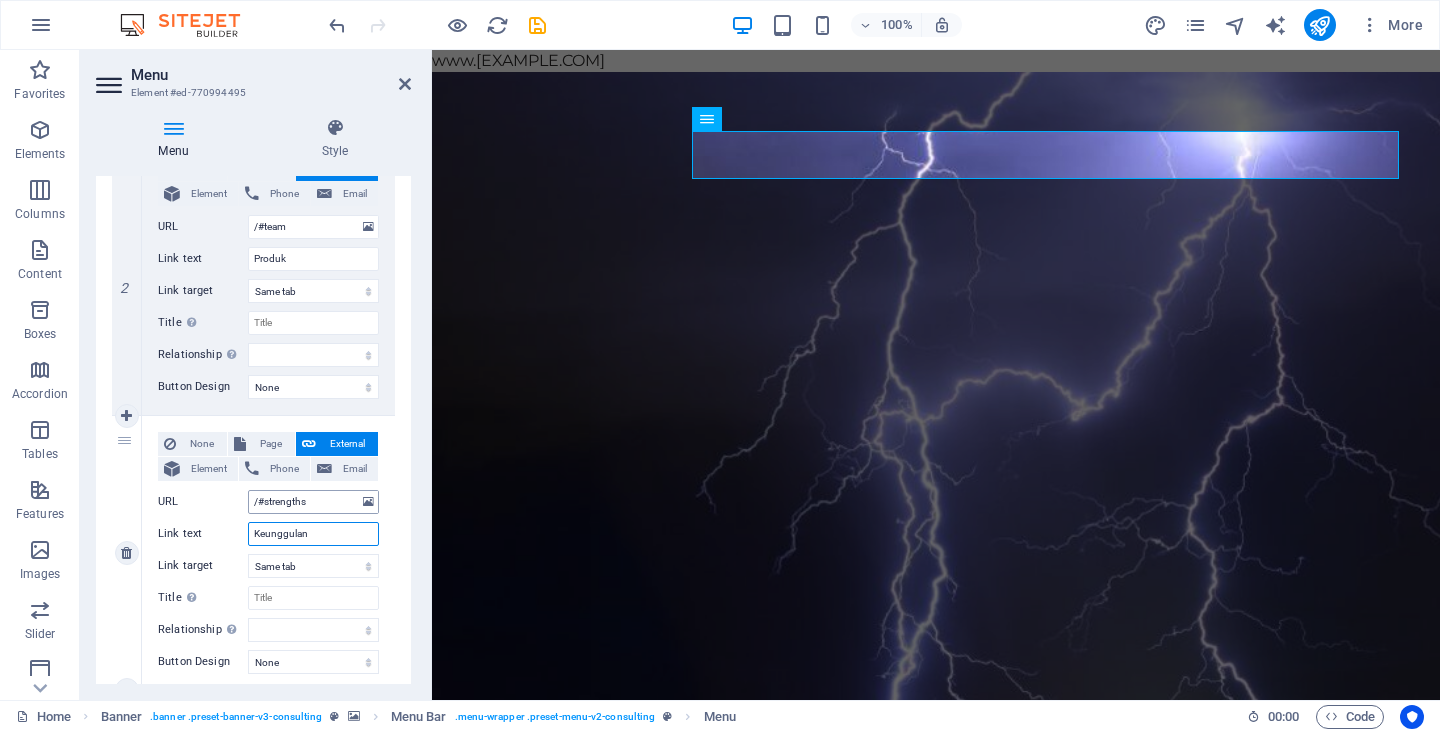 select 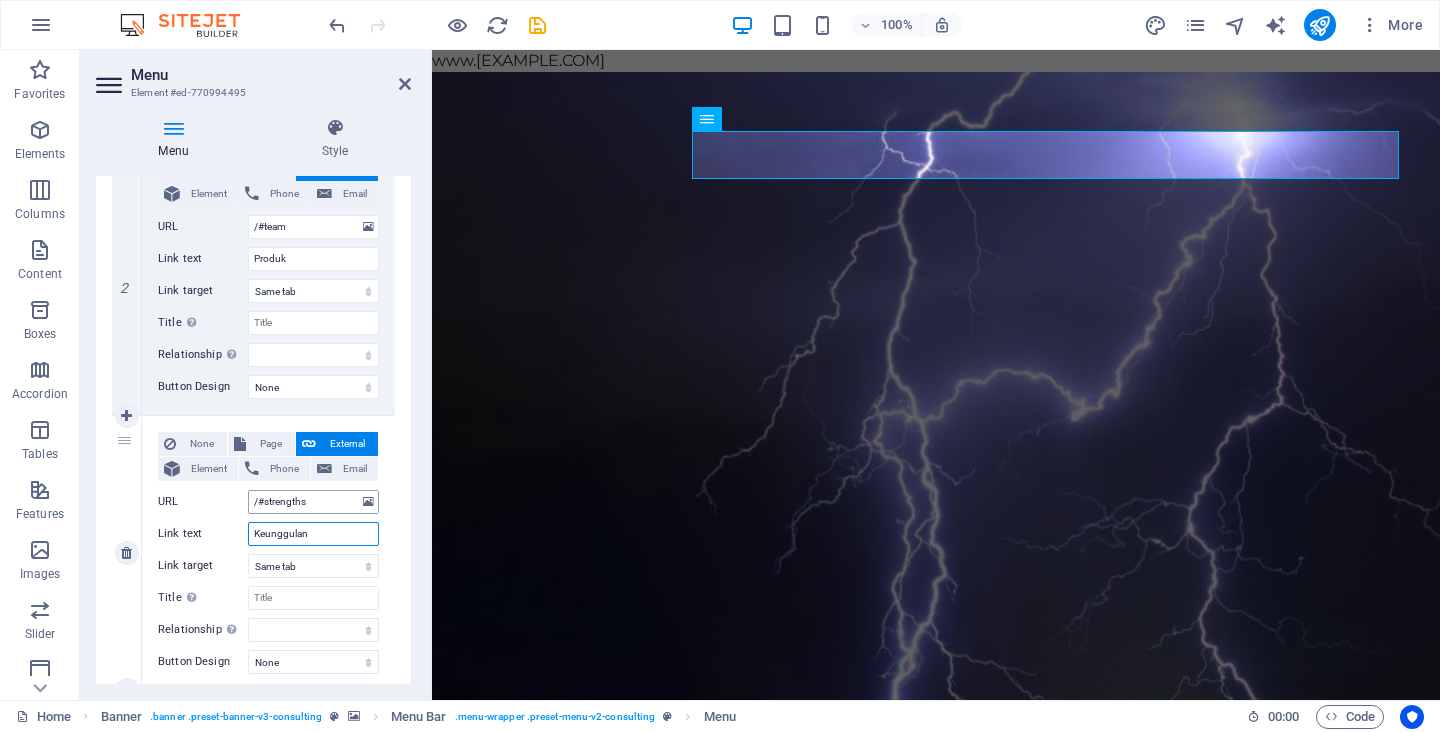 select 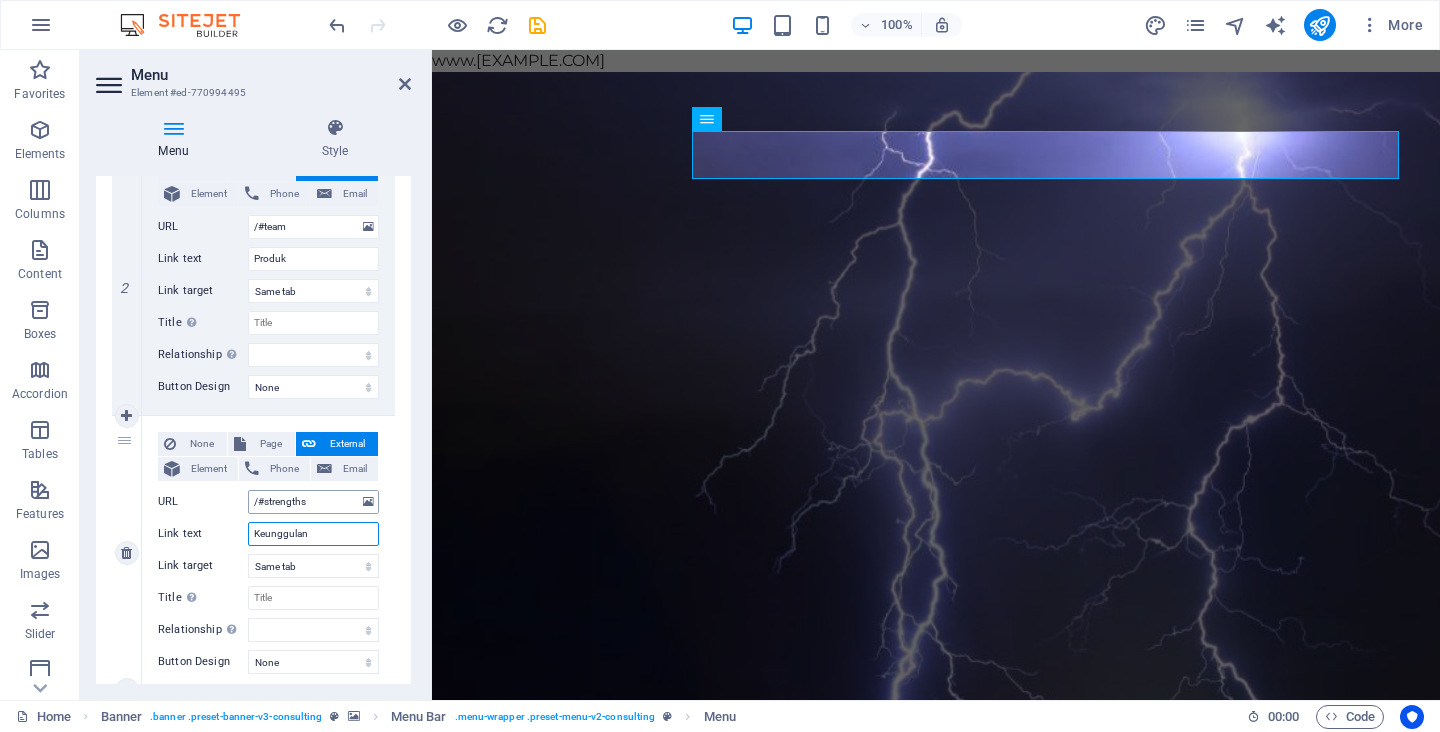 type on "Keunggulan" 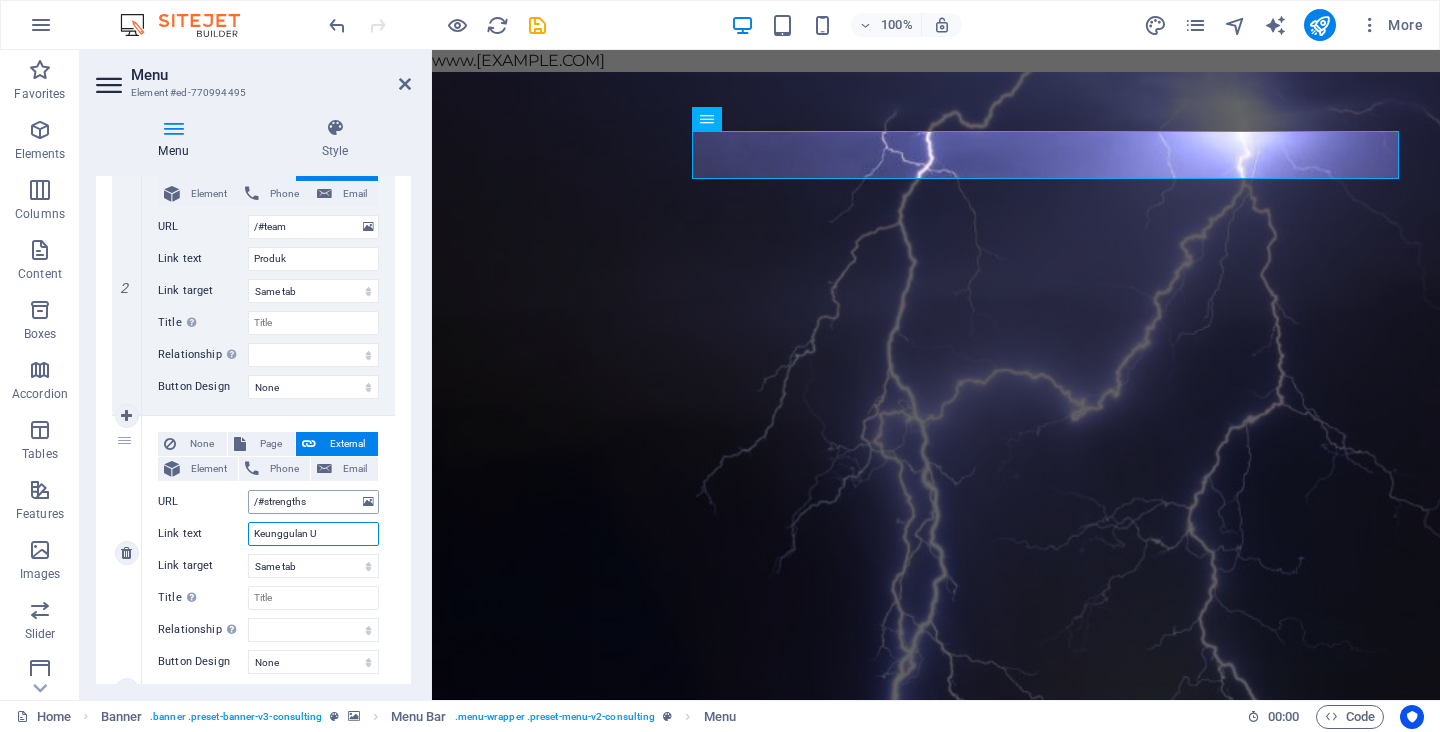 type on "Keunggulan UF" 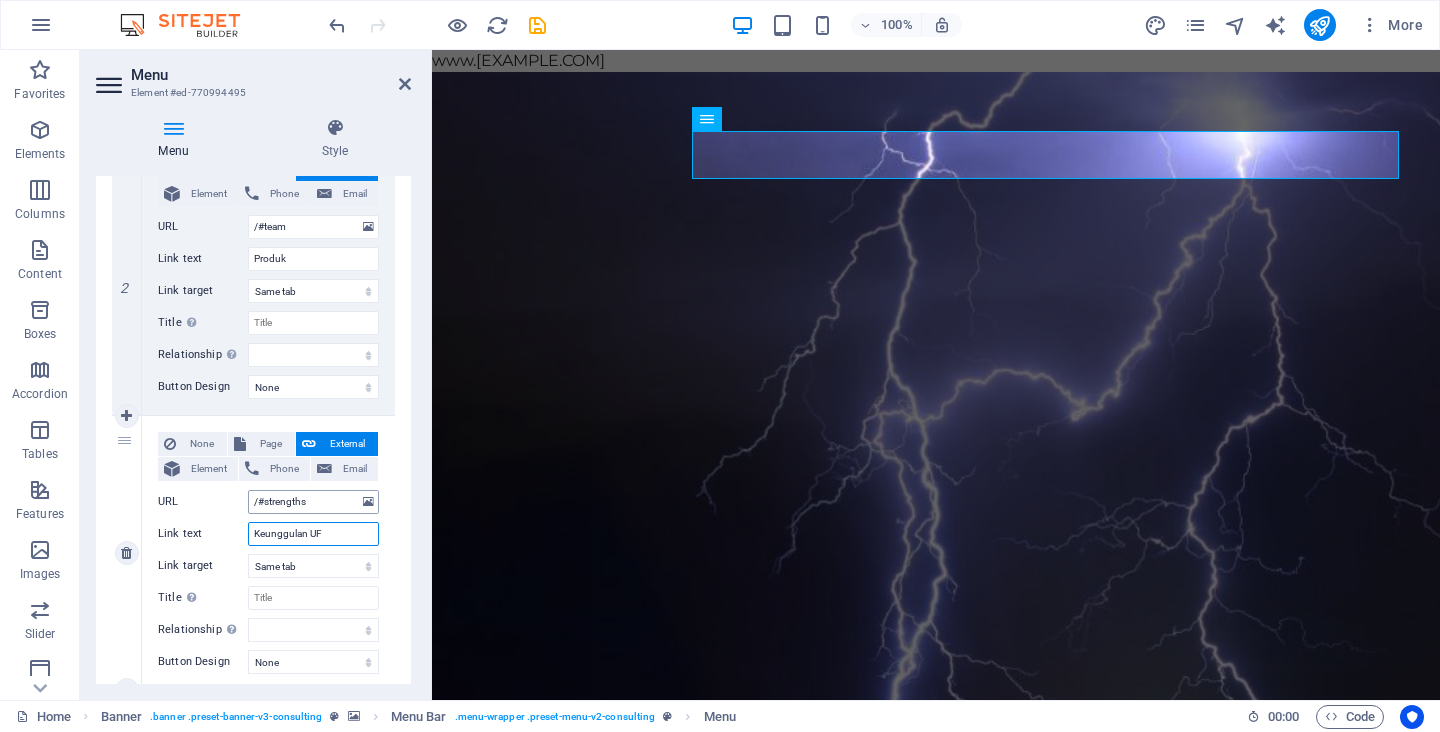 select 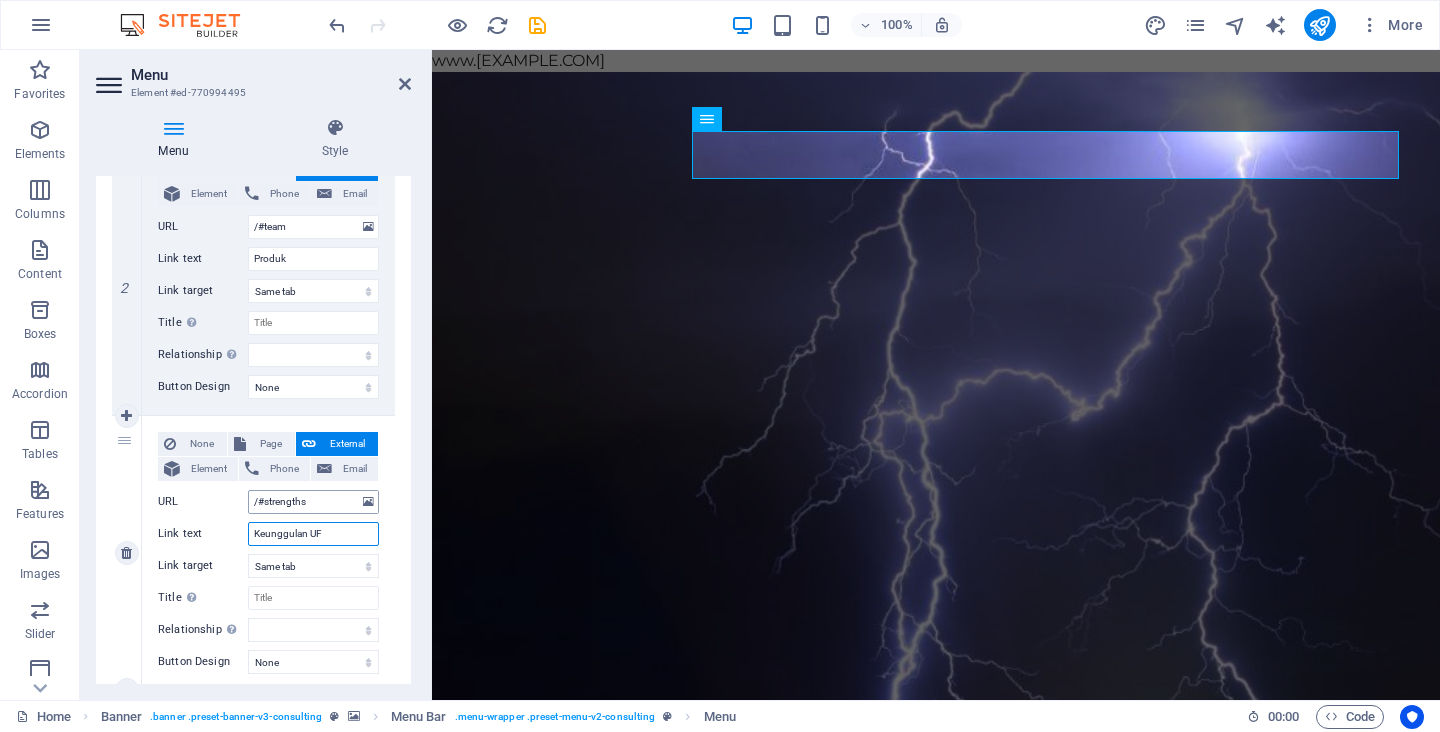 type on "Keunggulan UFO" 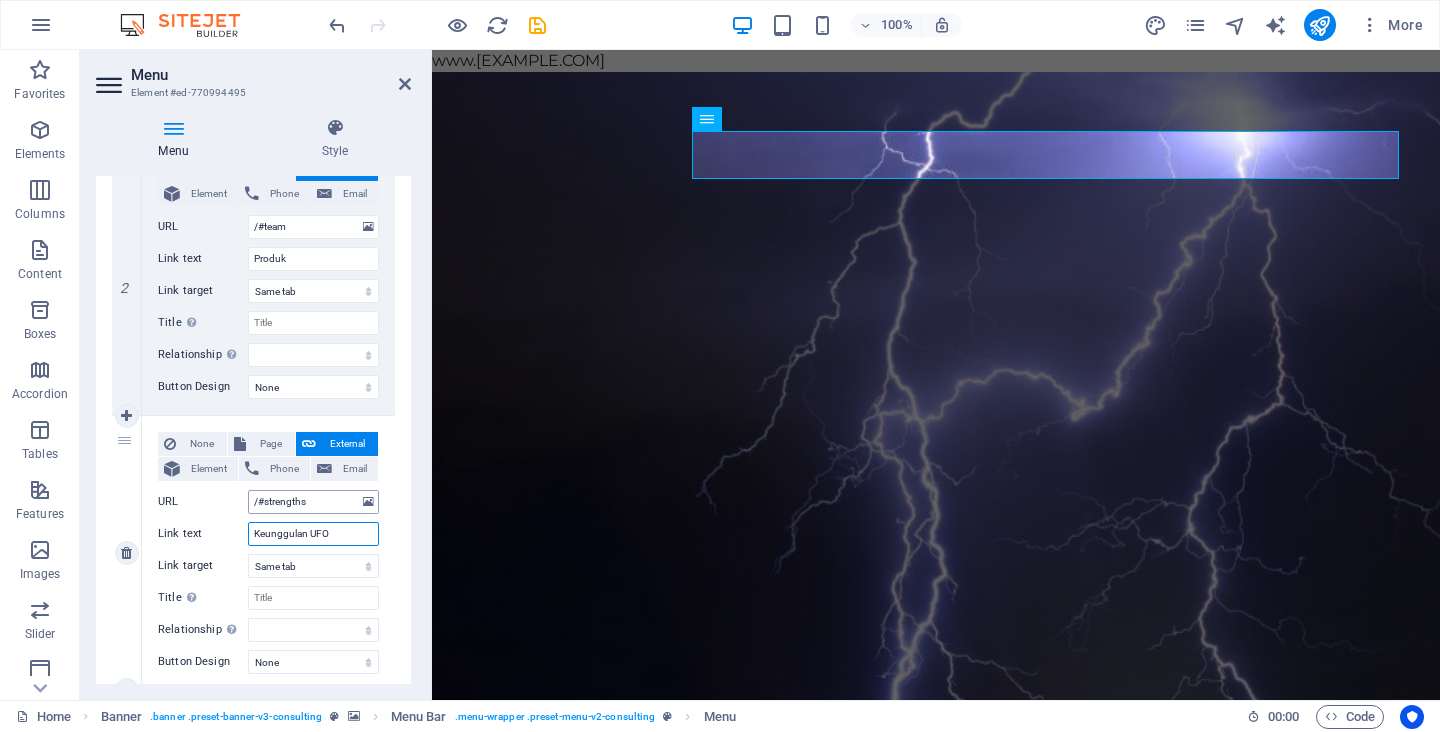 select 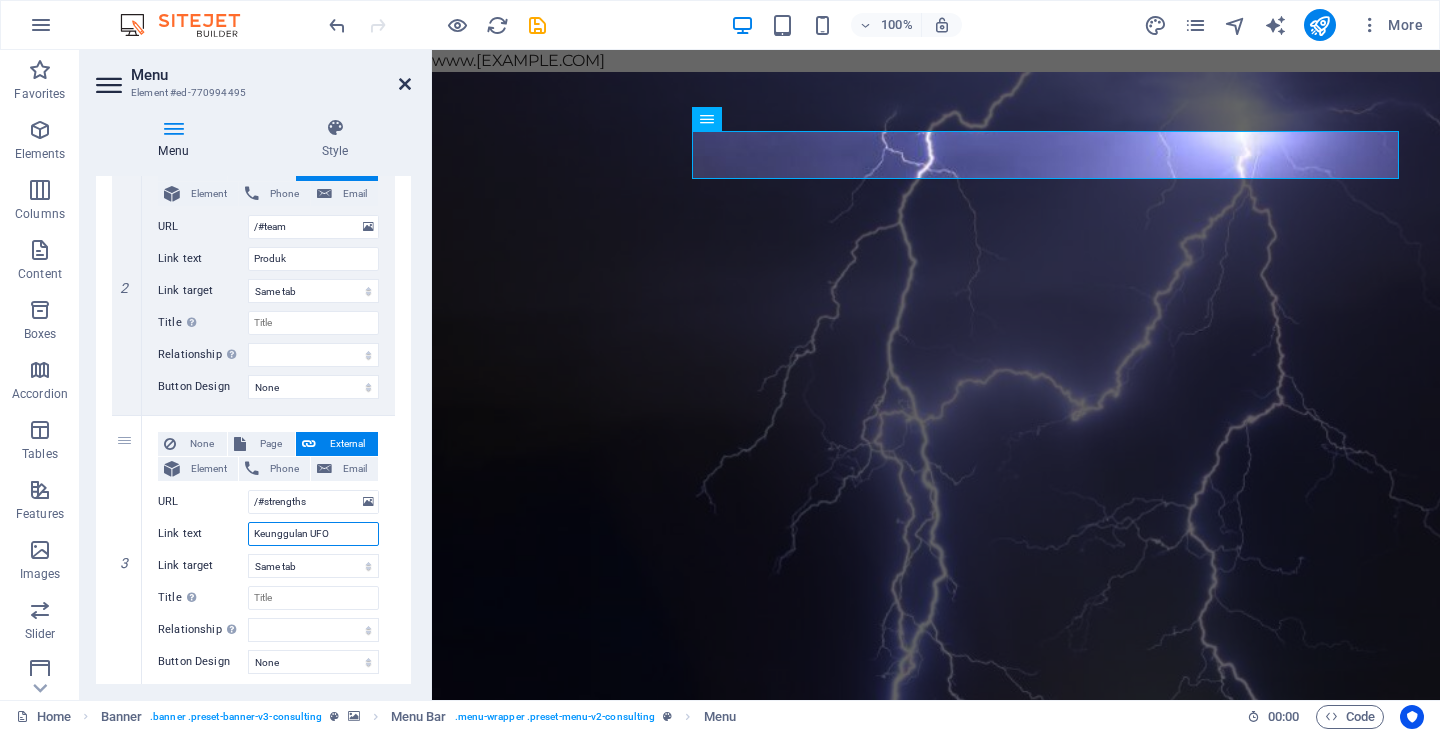 type on "Keunggulan UFO" 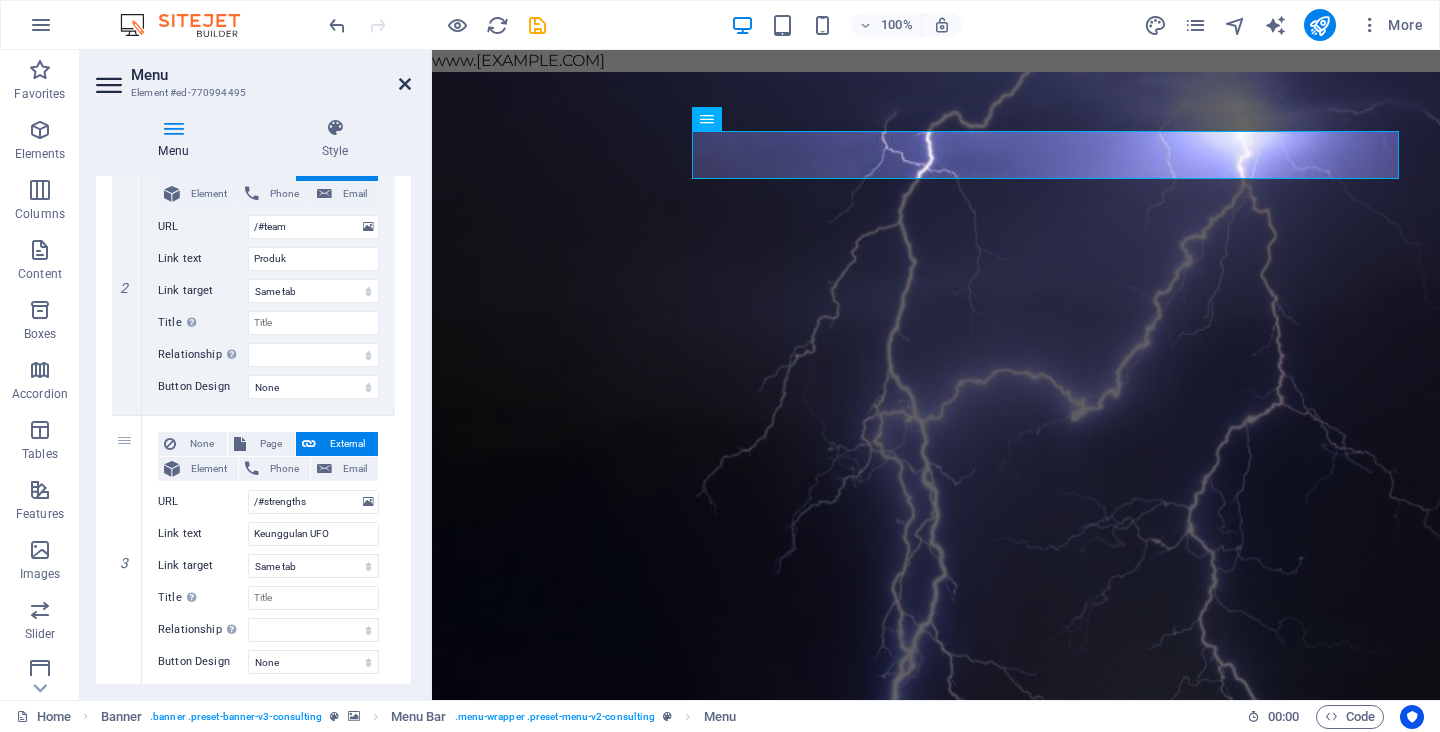 click at bounding box center (405, 84) 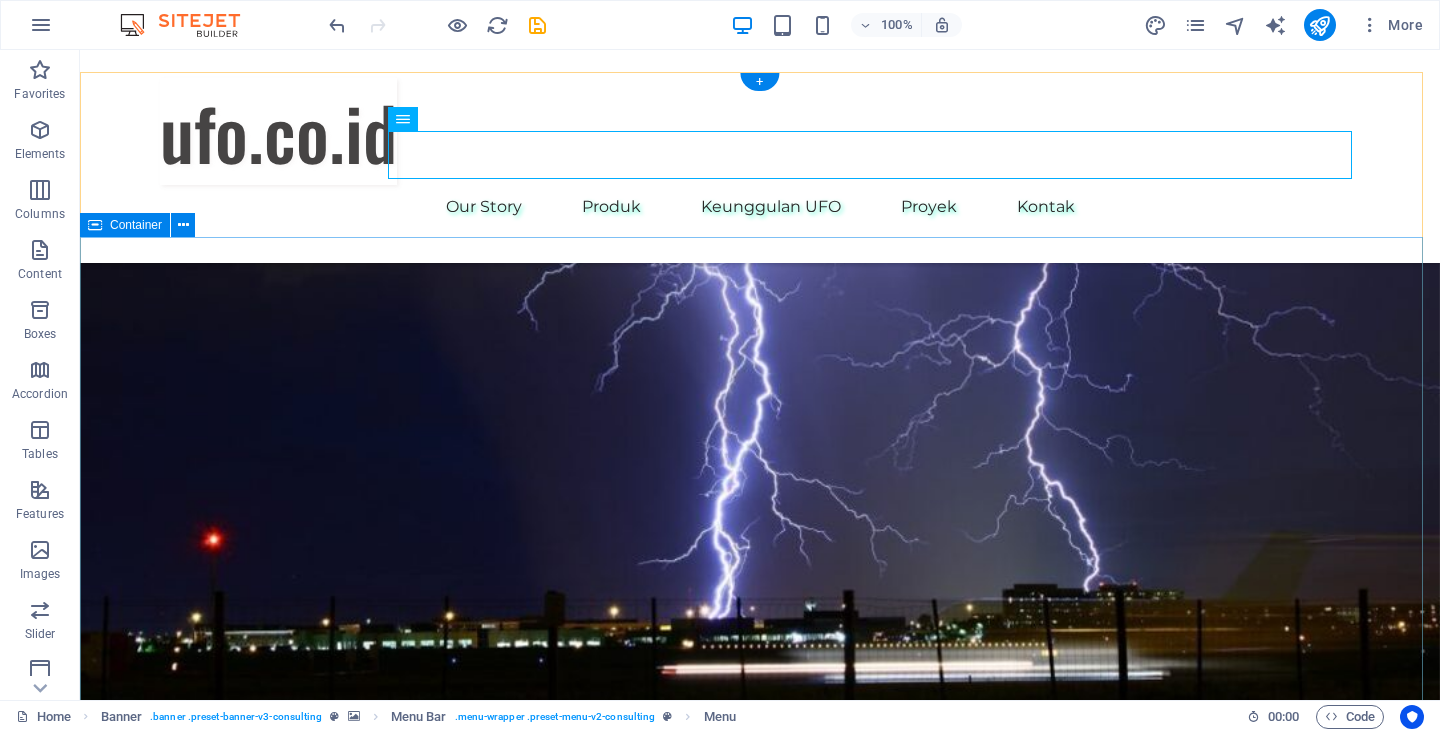 scroll, scrollTop: 400, scrollLeft: 0, axis: vertical 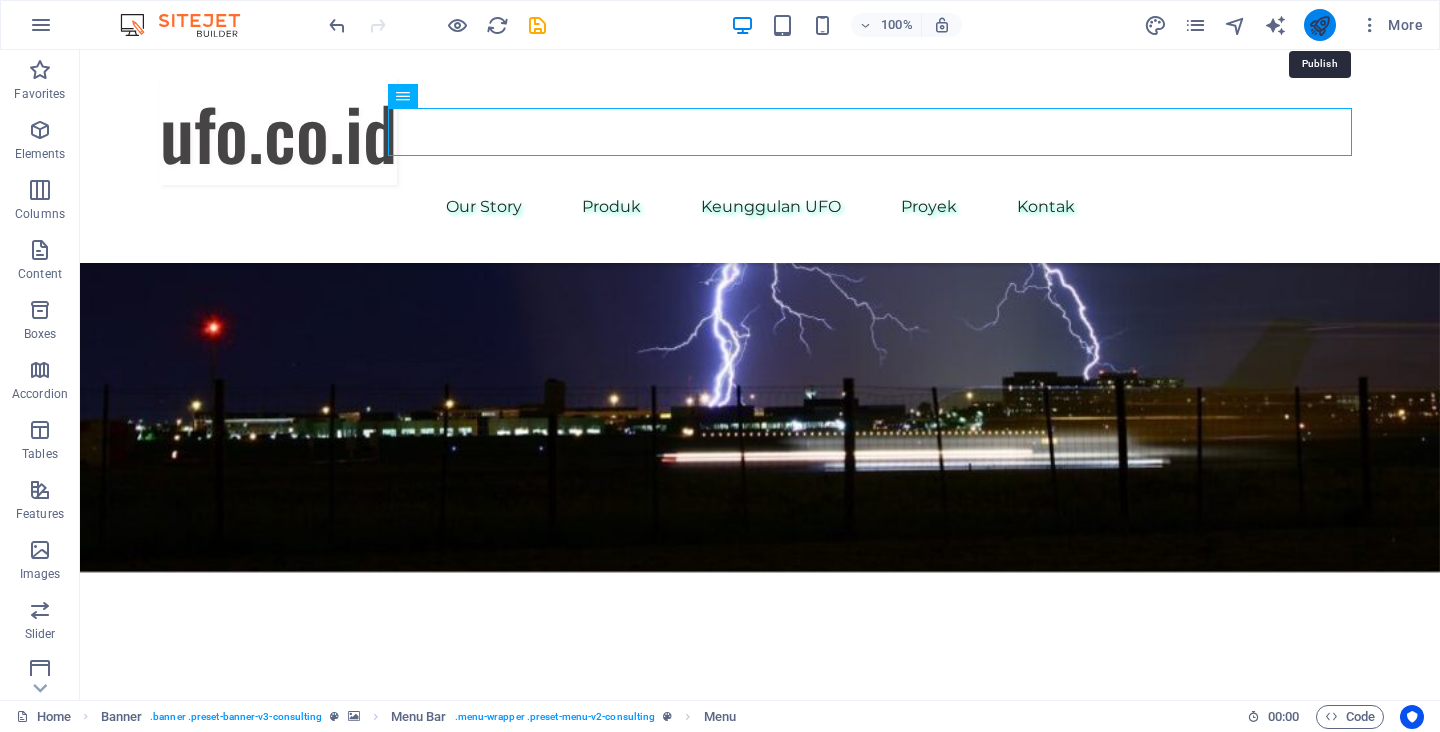 click at bounding box center (1319, 25) 